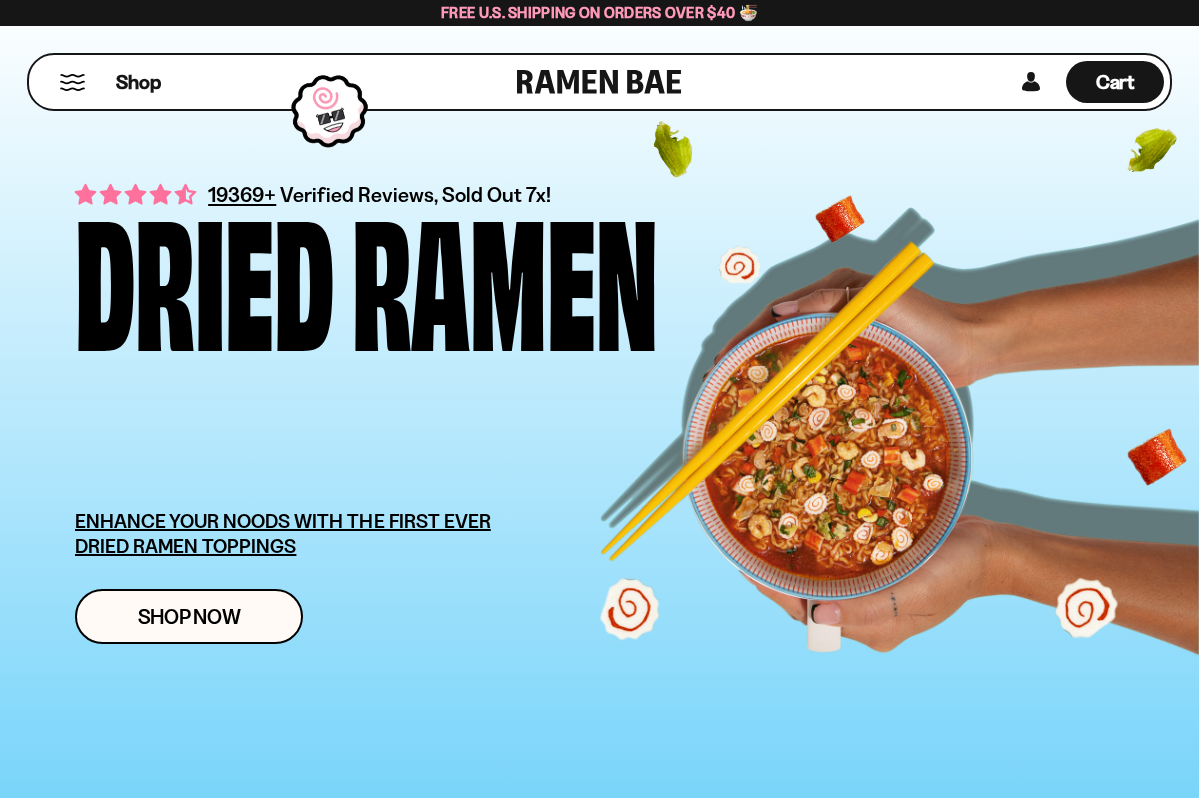 scroll, scrollTop: 0, scrollLeft: 0, axis: both 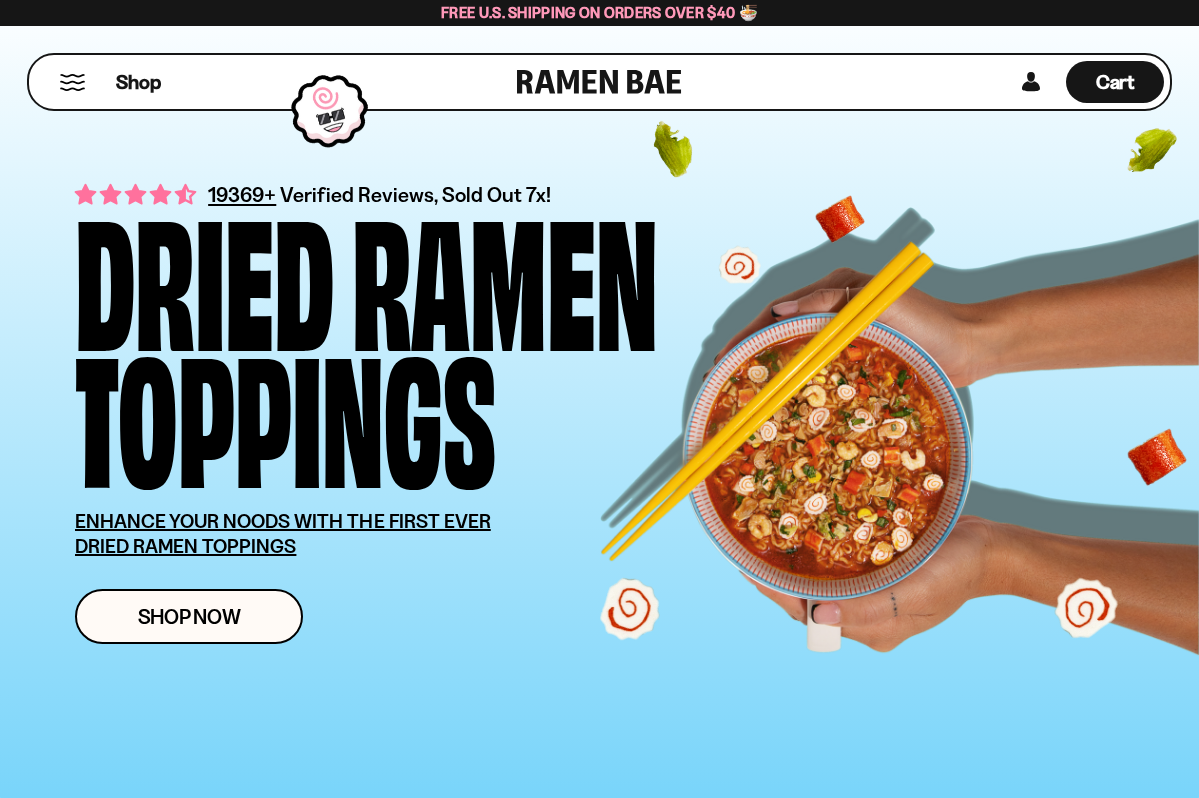 click on "Dried" at bounding box center (204, 273) 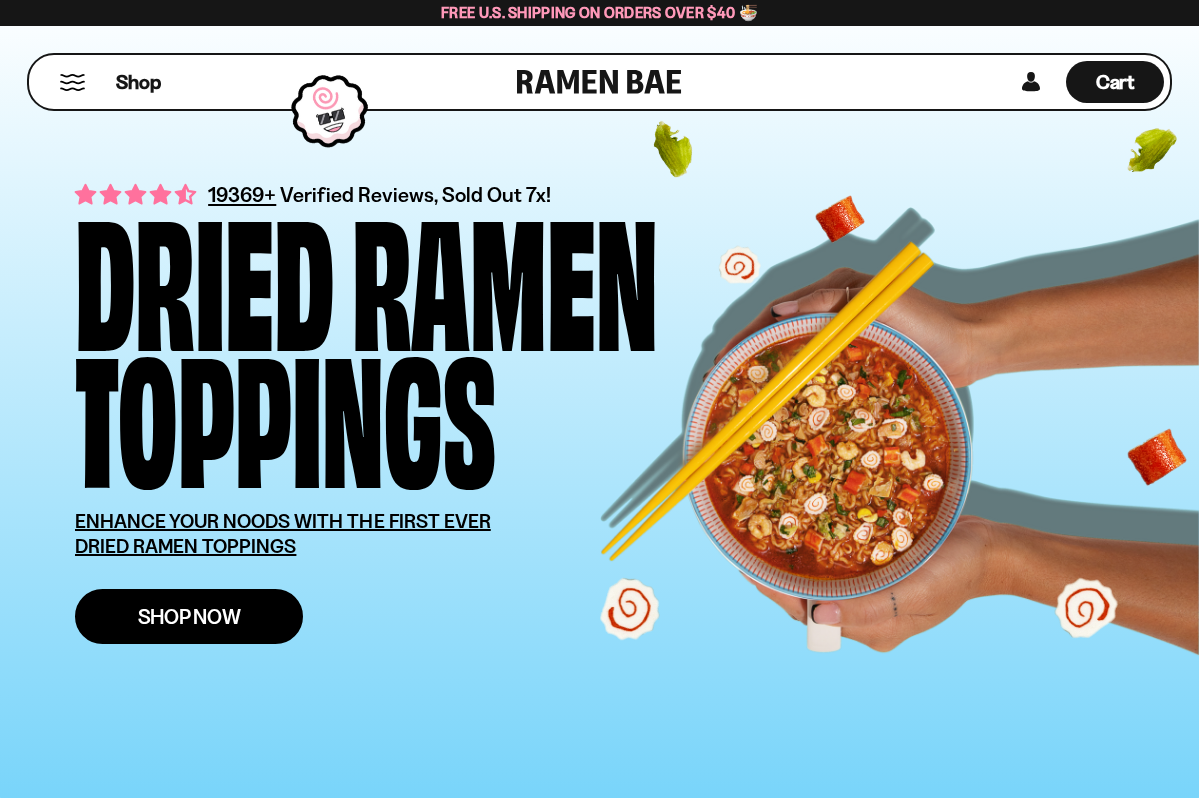 click on "Shop Now" at bounding box center (189, 616) 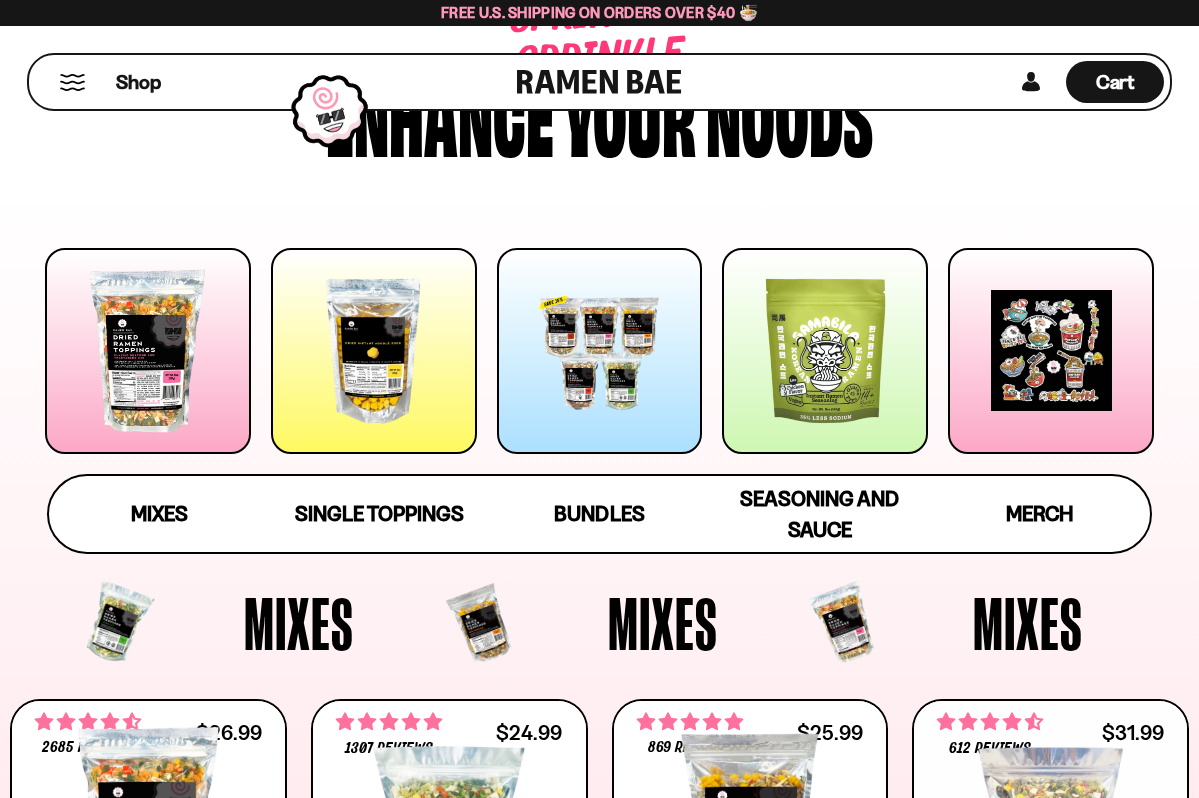scroll, scrollTop: 128, scrollLeft: 0, axis: vertical 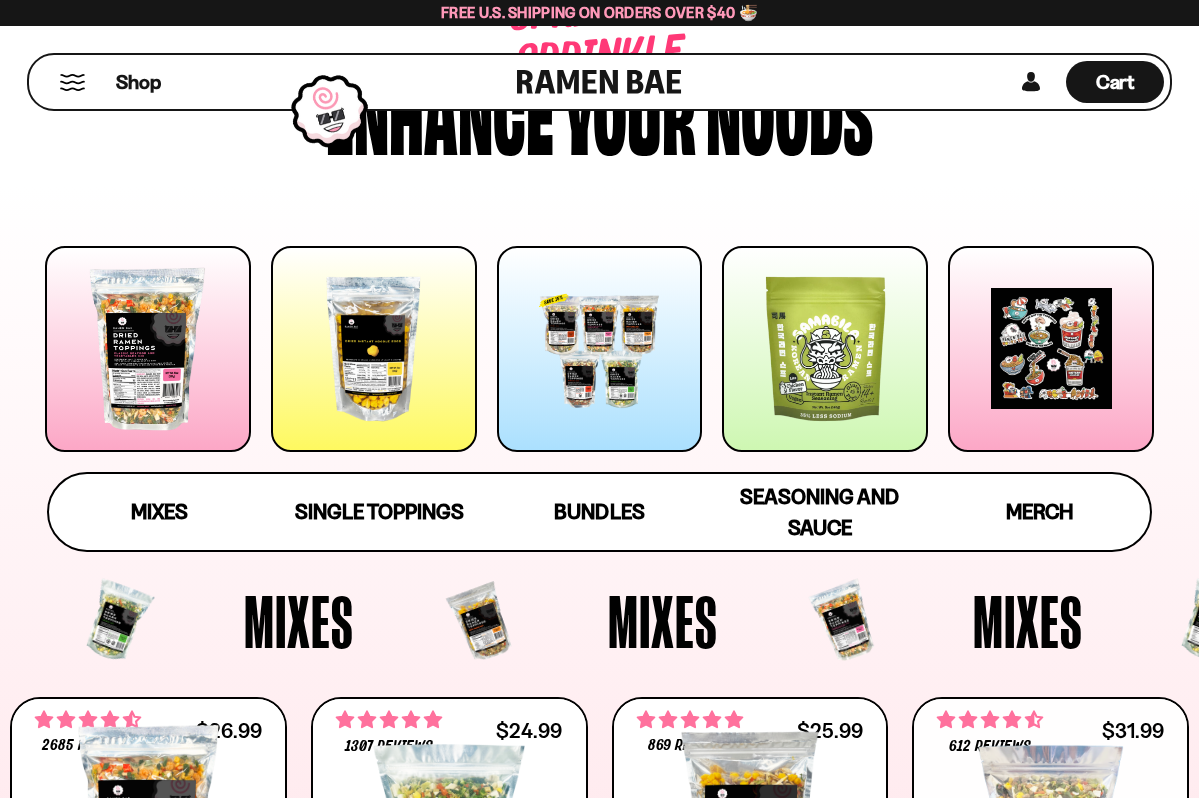 click at bounding box center [600, 349] 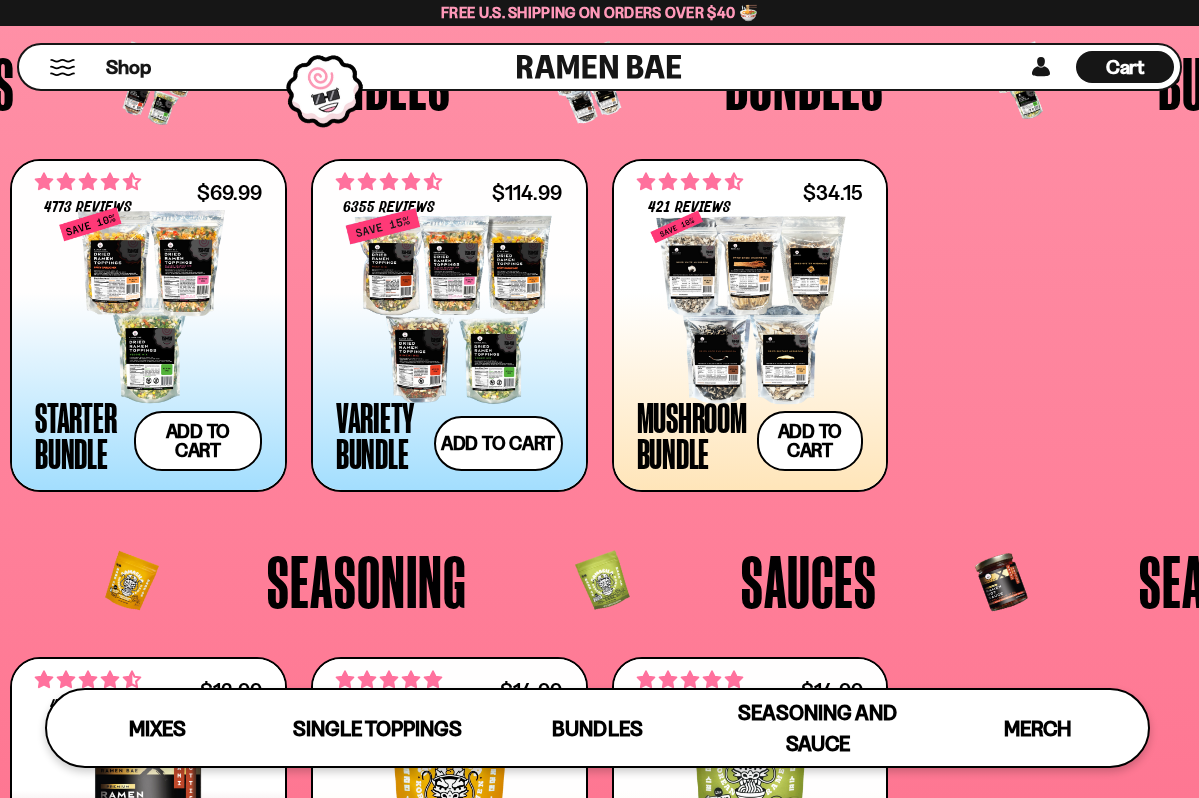scroll, scrollTop: 3783, scrollLeft: 0, axis: vertical 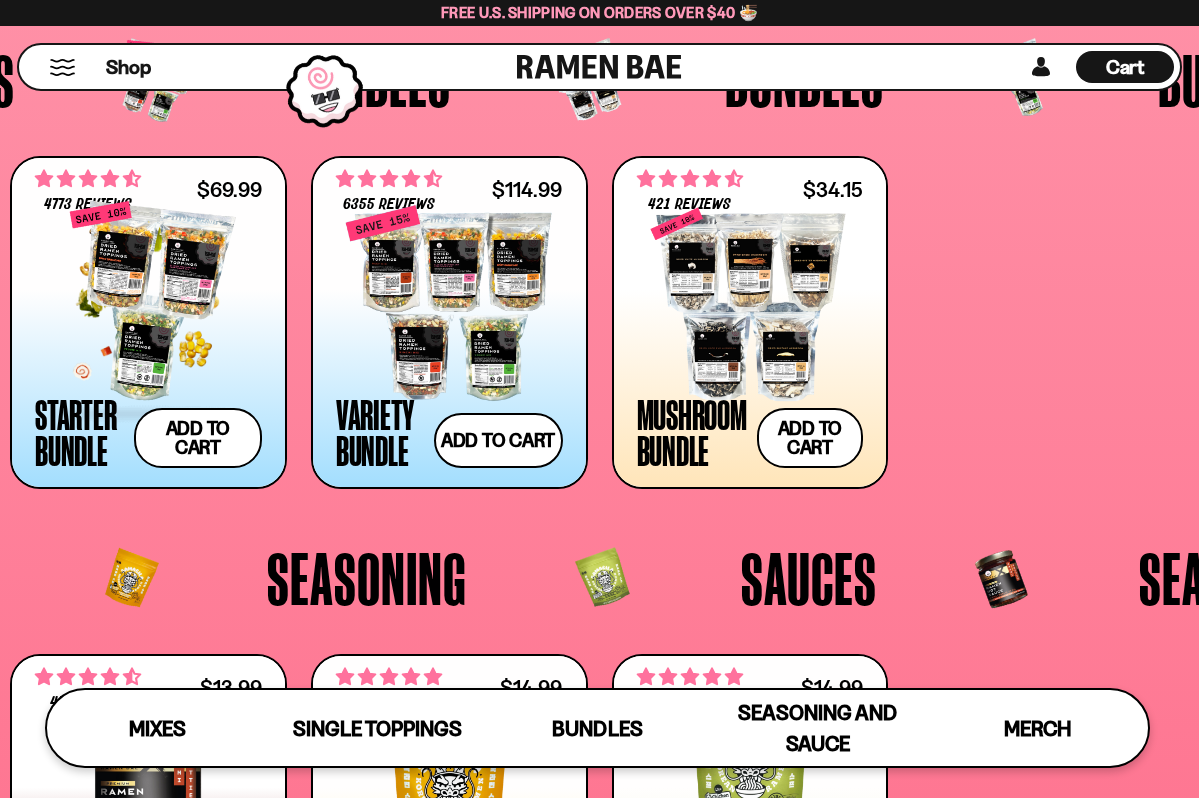 click at bounding box center (148, 303) 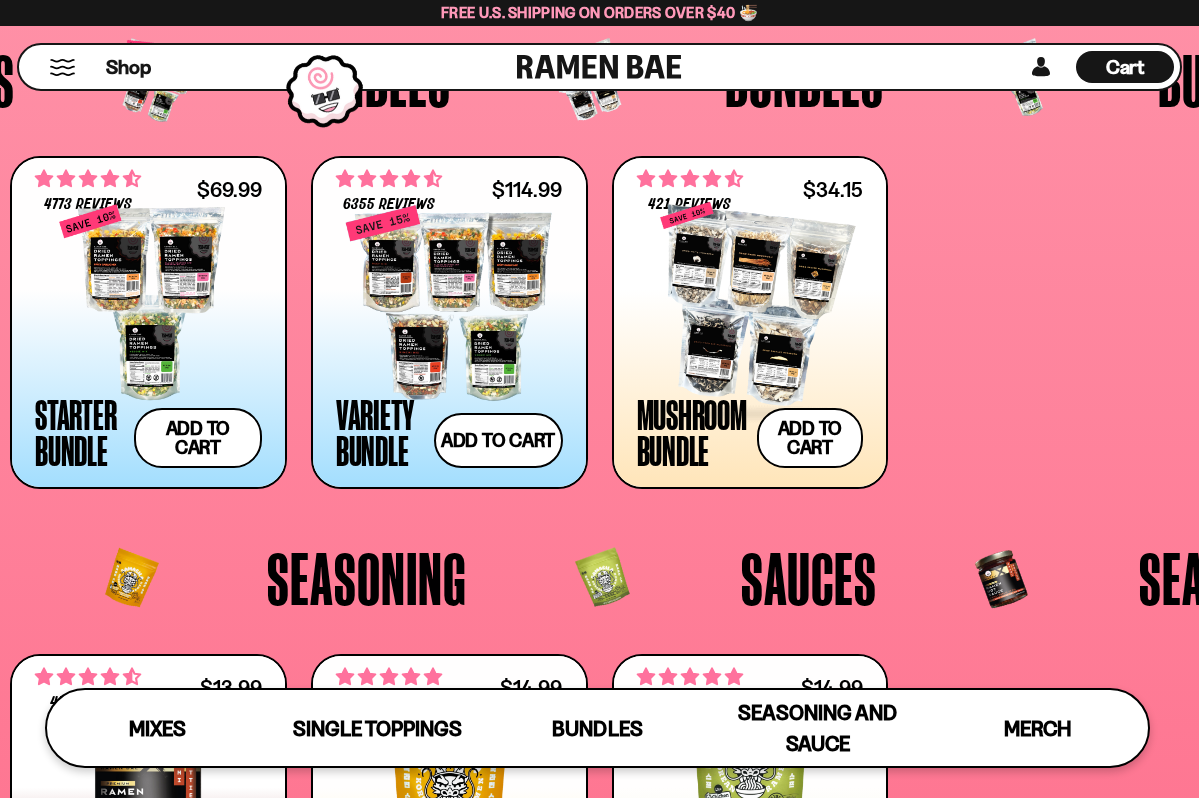 click at bounding box center [750, 303] 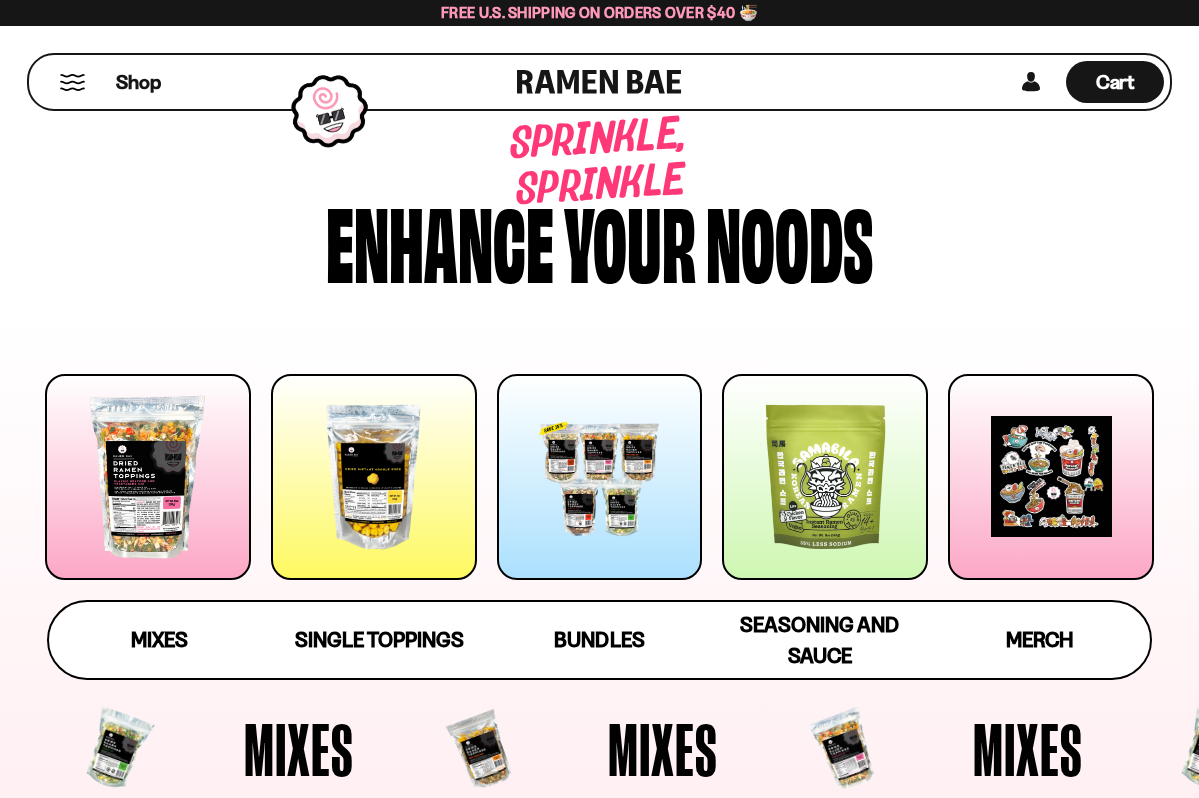 scroll, scrollTop: 0, scrollLeft: 0, axis: both 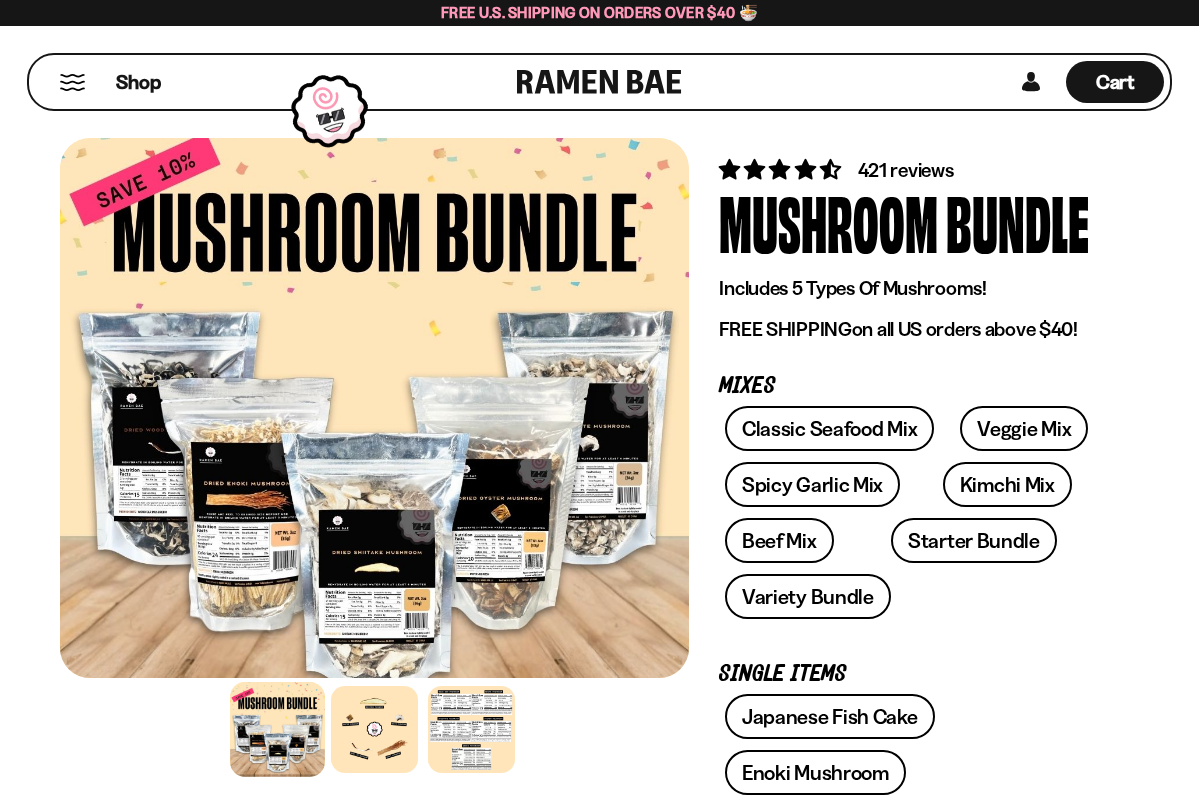 click at bounding box center (374, 408) 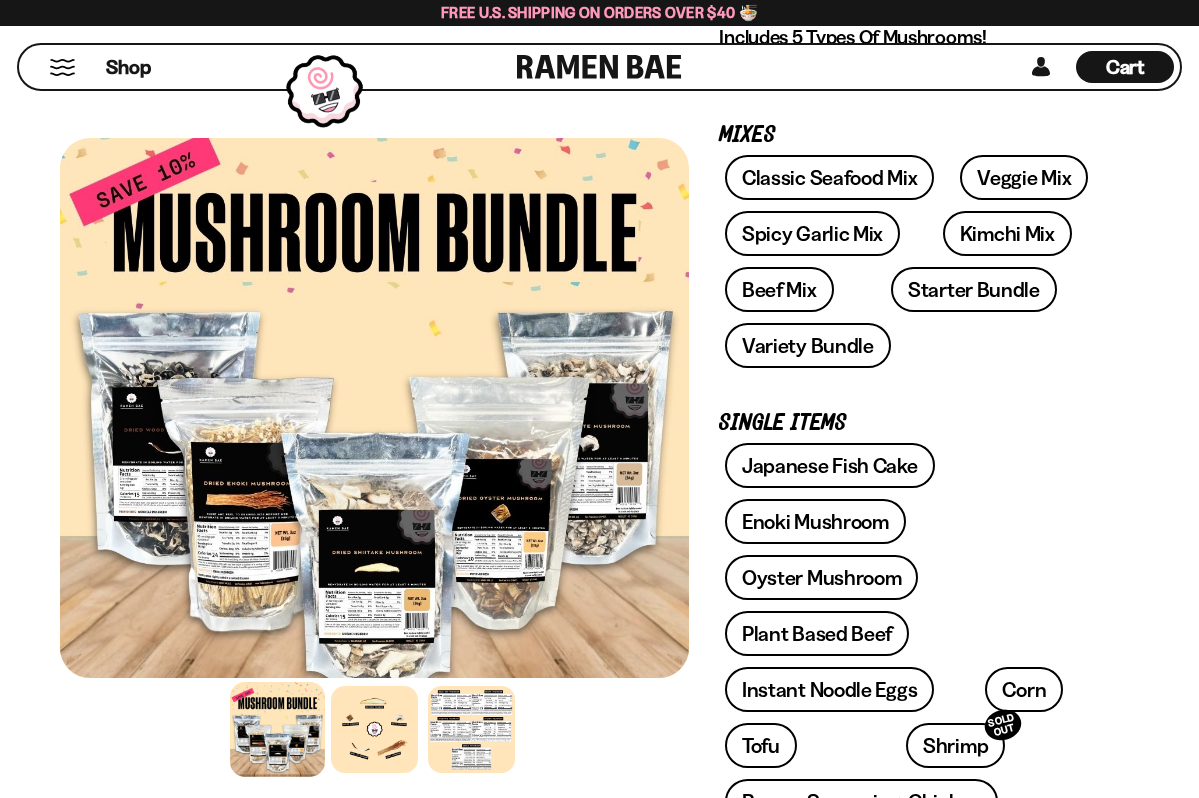 scroll, scrollTop: 314, scrollLeft: 0, axis: vertical 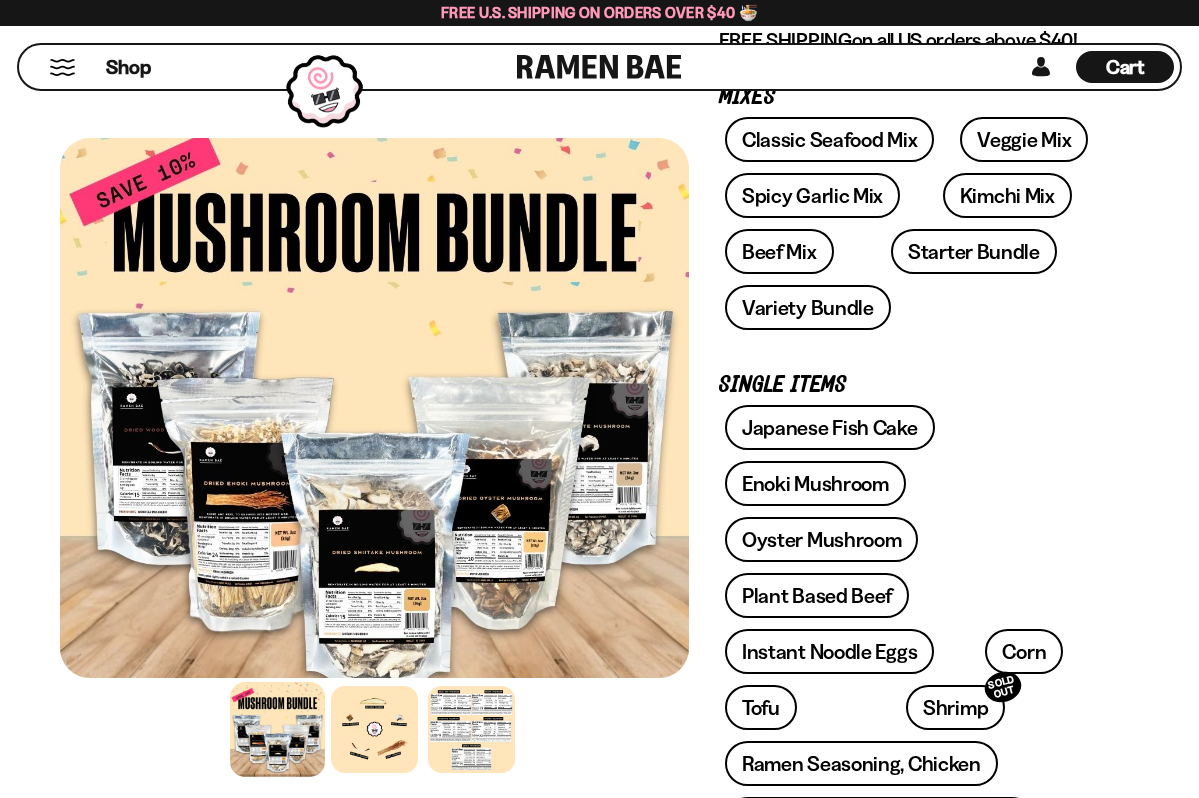 click at bounding box center [277, 729] 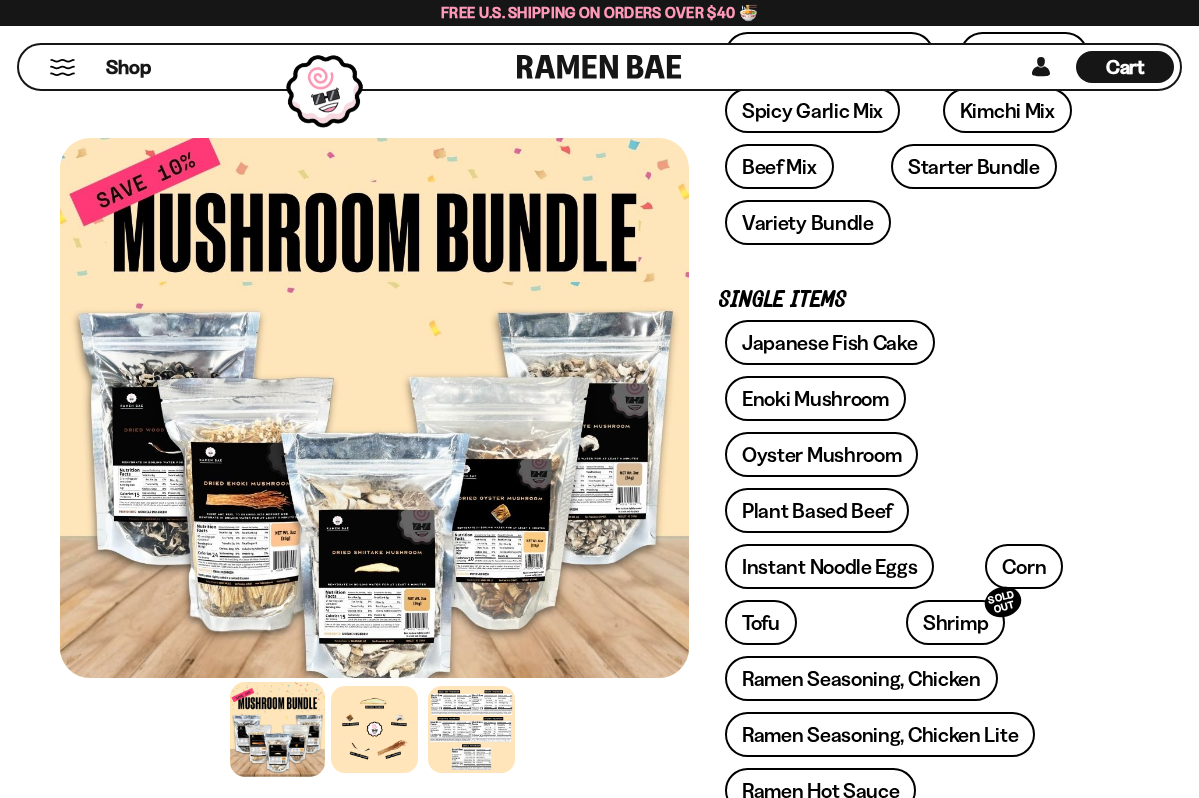 scroll, scrollTop: 407, scrollLeft: 0, axis: vertical 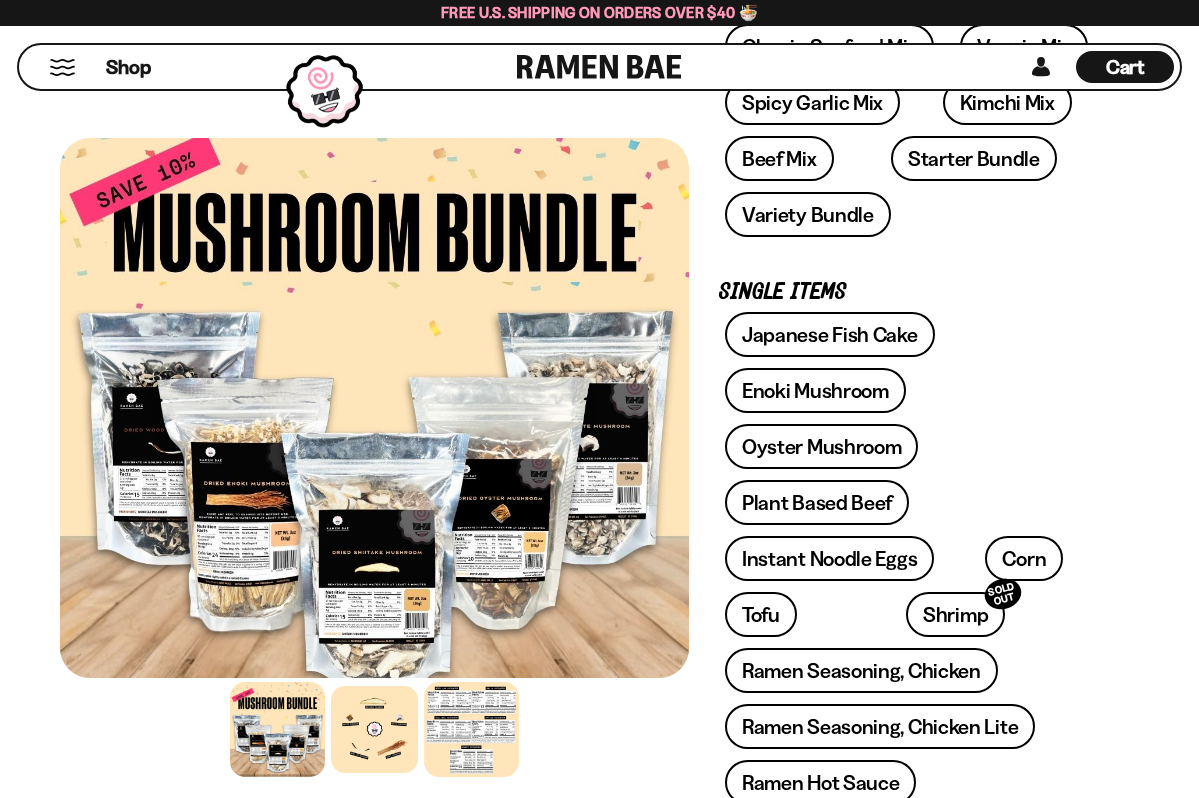 click at bounding box center (471, 729) 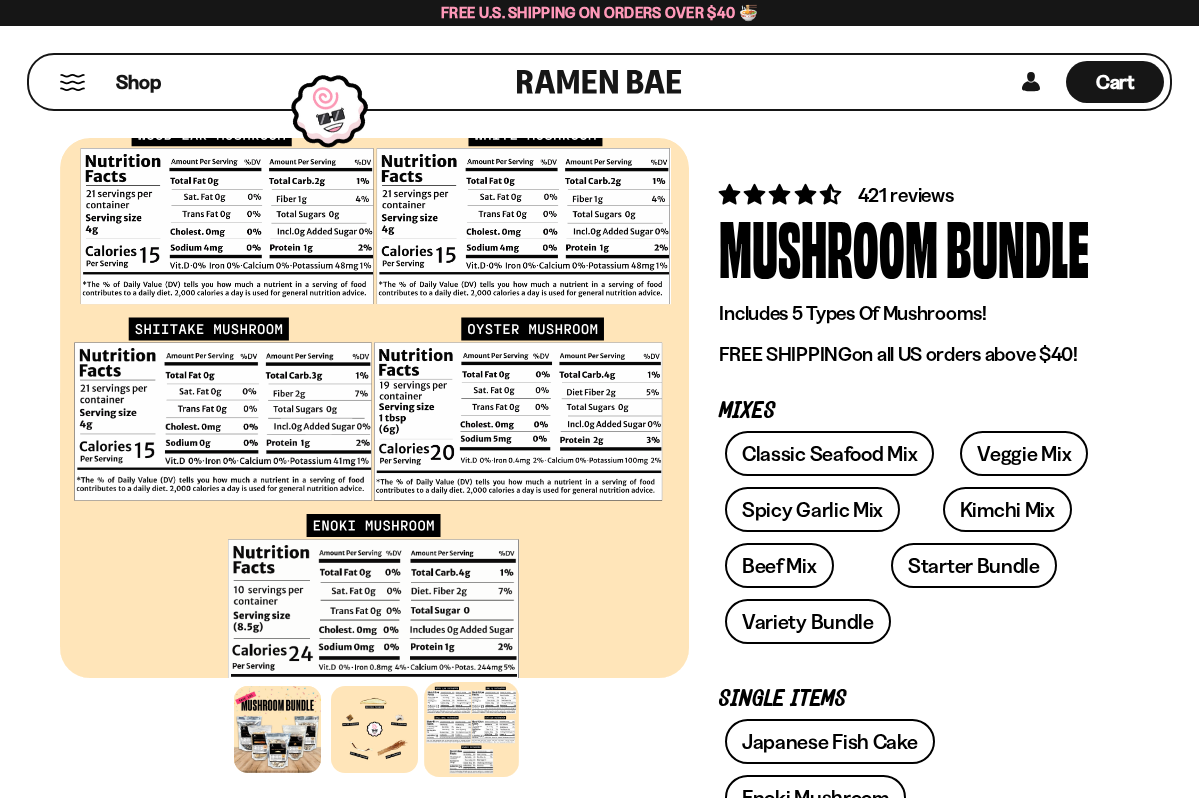 scroll, scrollTop: 1, scrollLeft: 0, axis: vertical 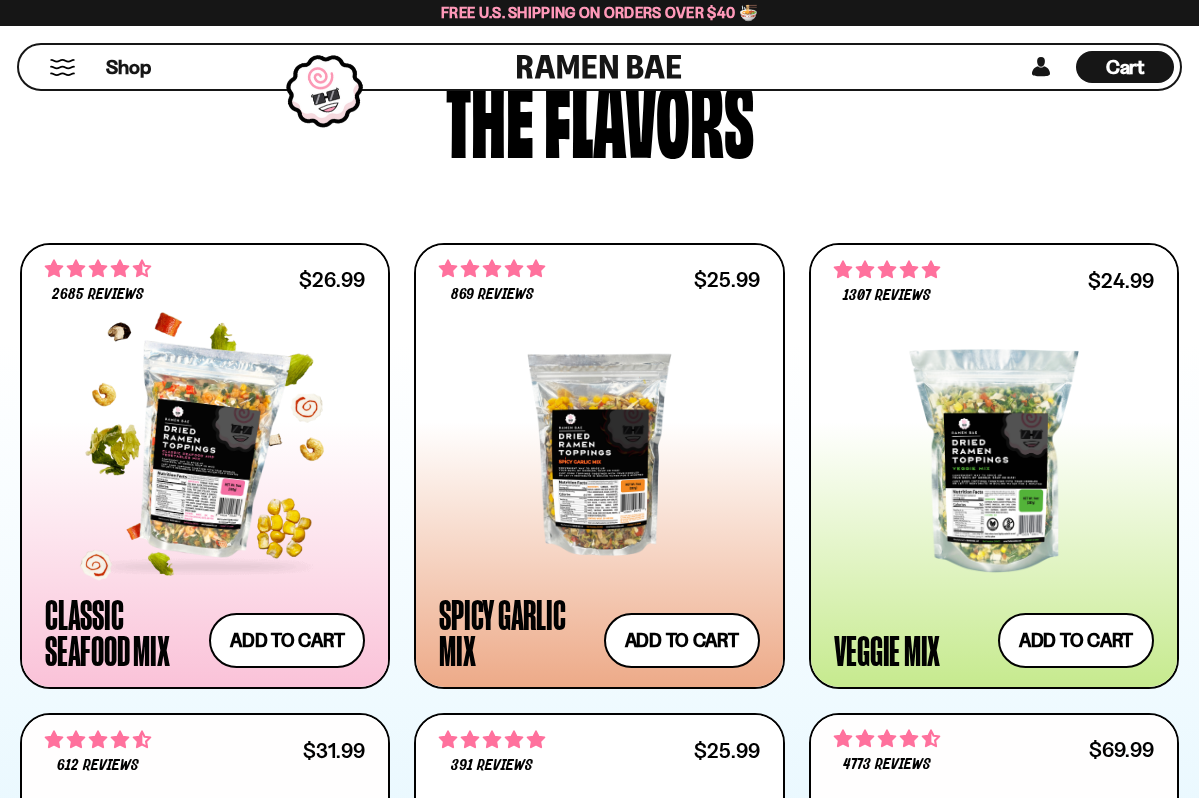 click at bounding box center [205, 451] 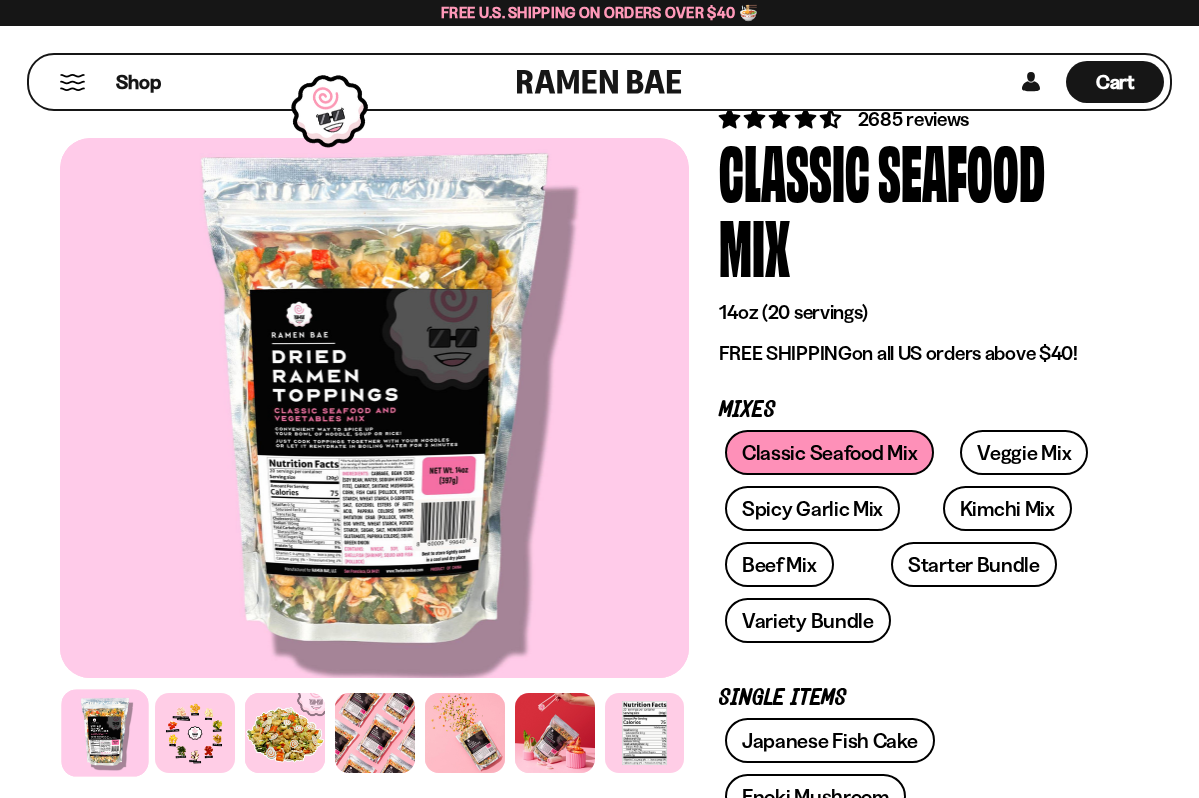scroll, scrollTop: 75, scrollLeft: 0, axis: vertical 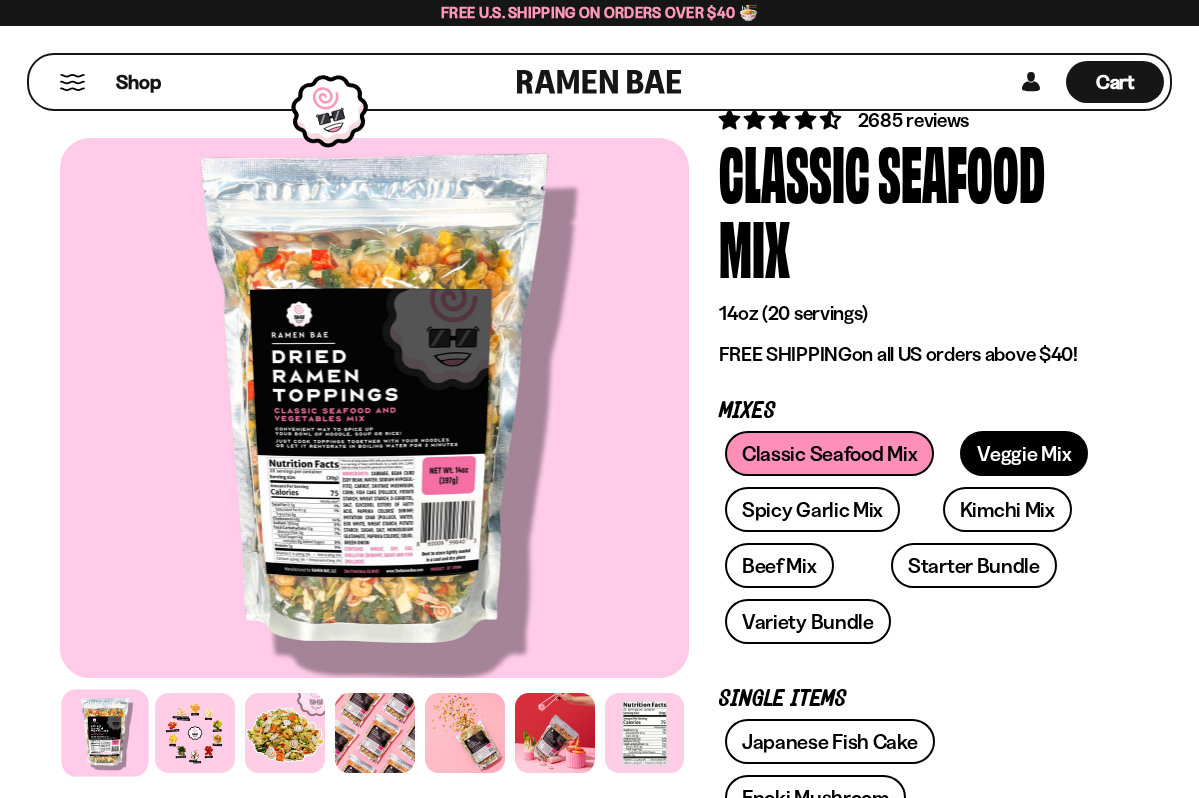 click on "Veggie Mix" at bounding box center (1024, 453) 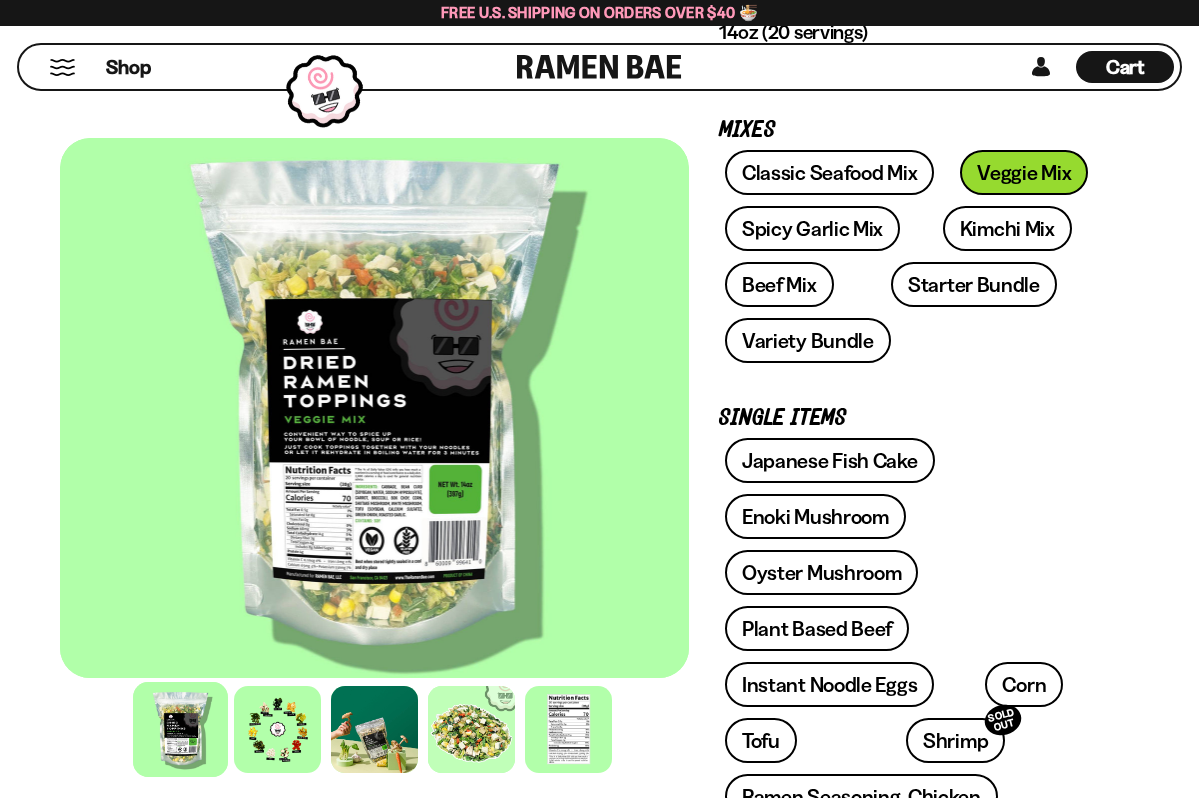 scroll, scrollTop: 293, scrollLeft: 0, axis: vertical 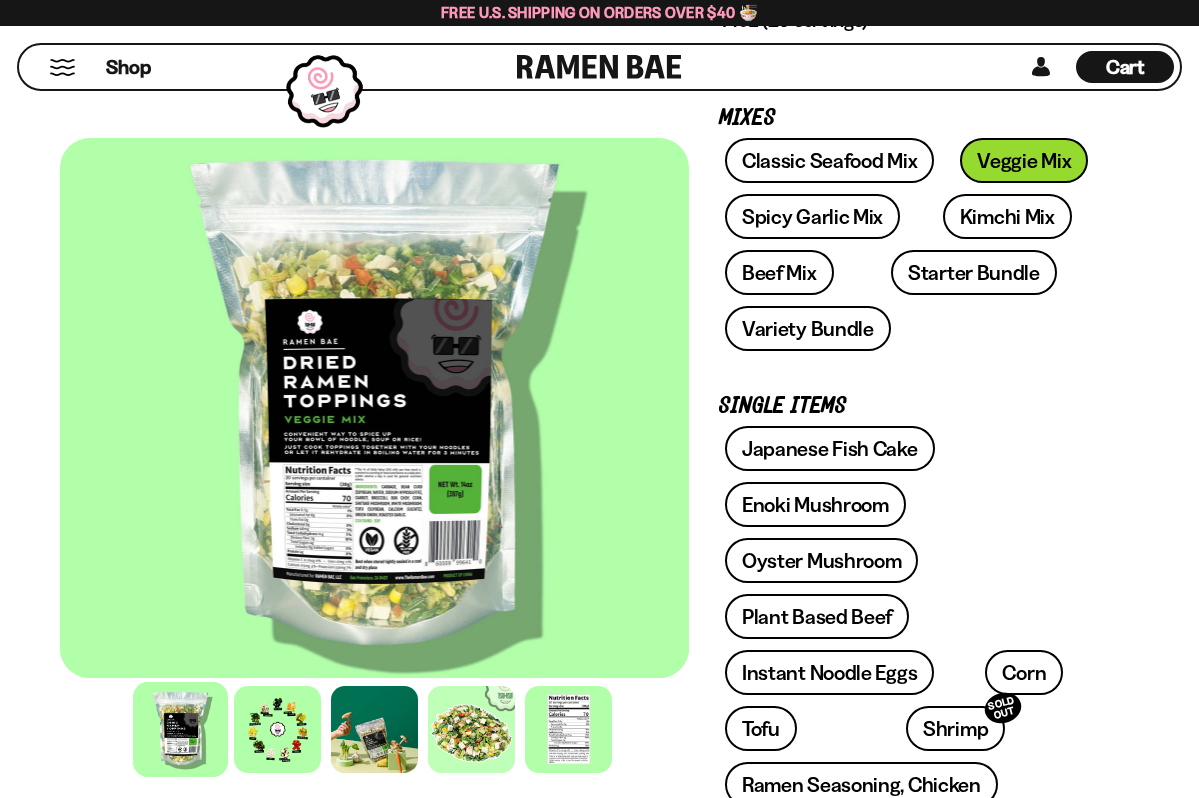 click at bounding box center [374, 408] 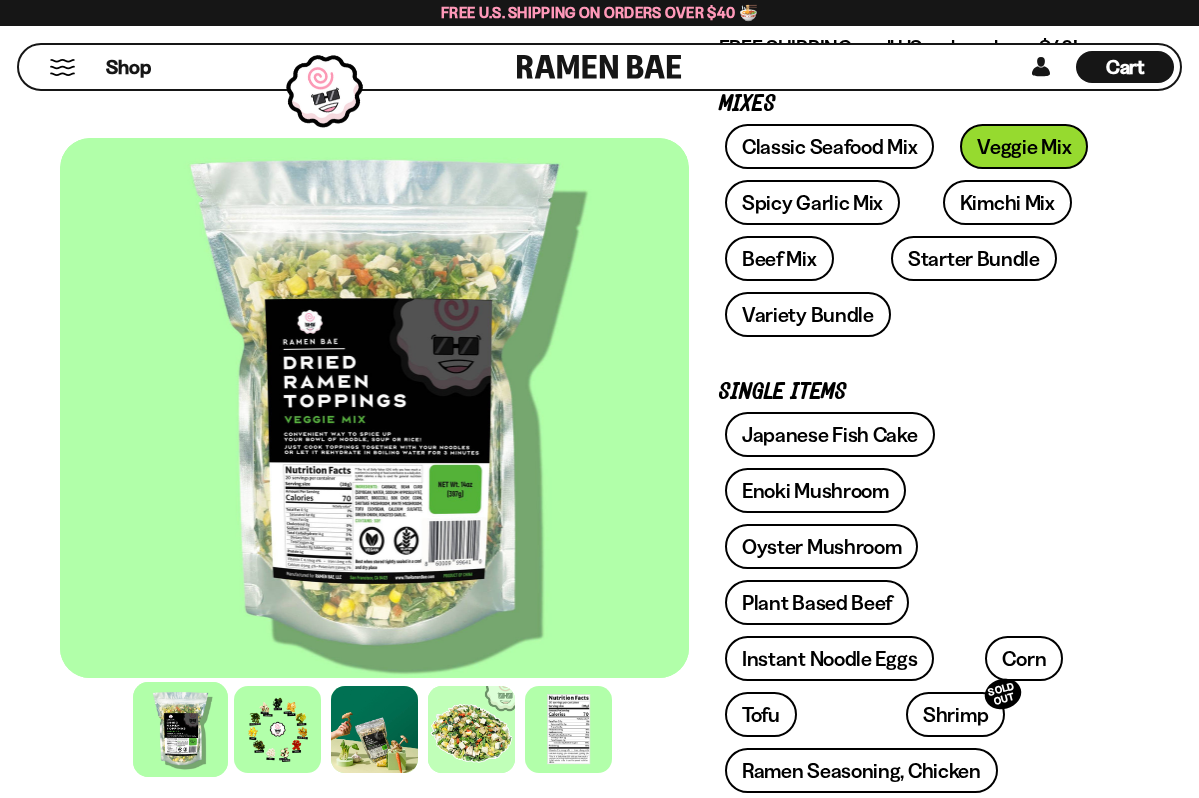 scroll, scrollTop: 229, scrollLeft: 0, axis: vertical 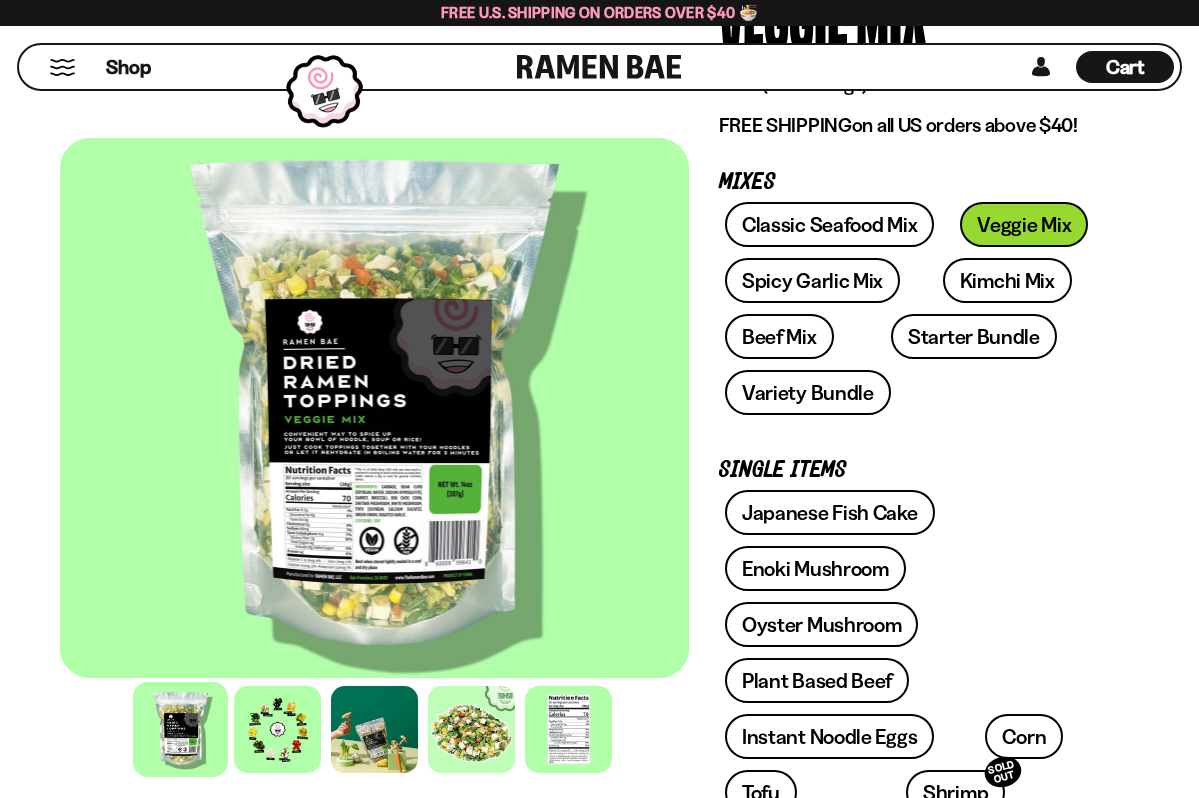 click at bounding box center (180, 729) 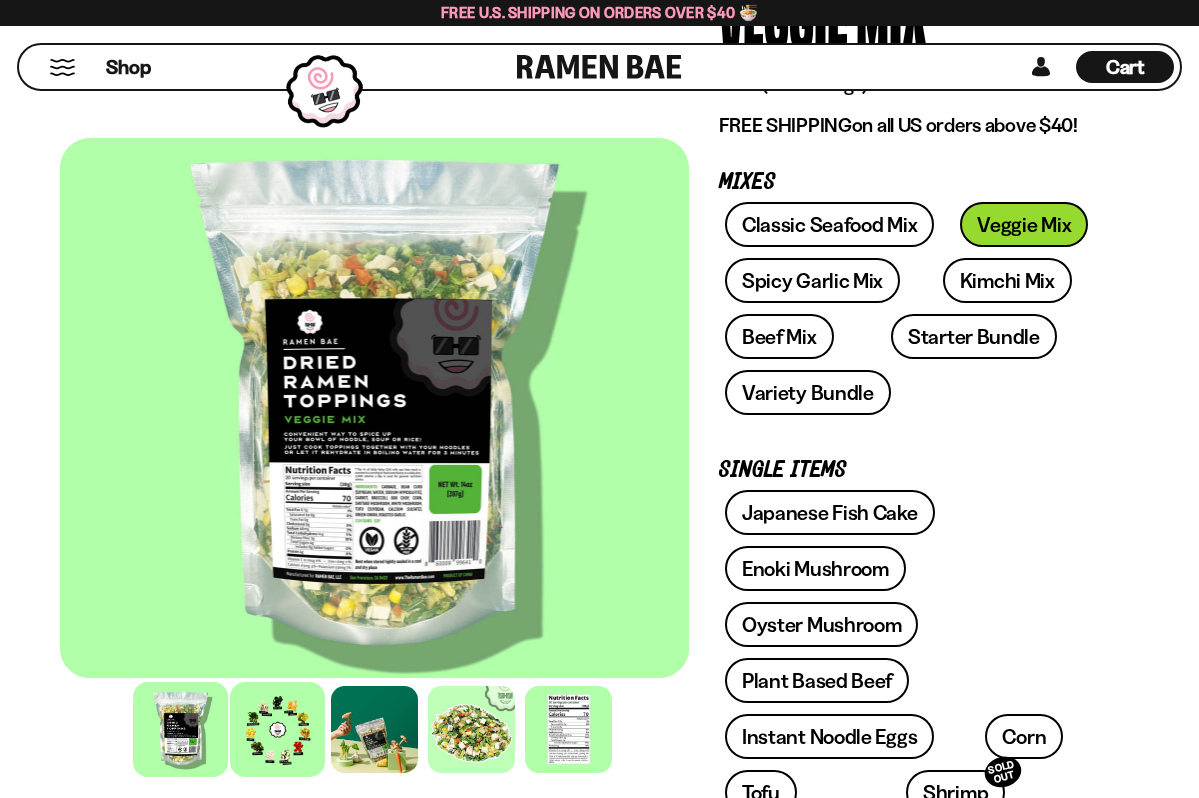 click at bounding box center [277, 729] 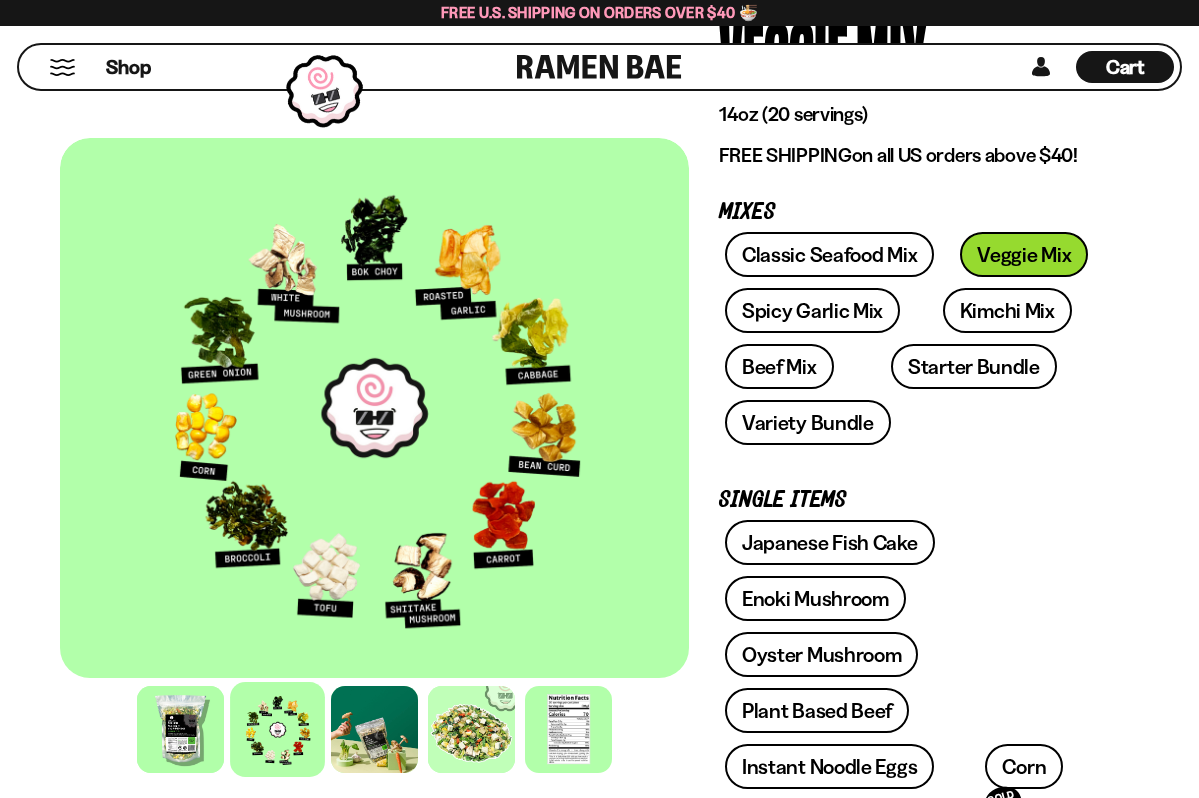 scroll, scrollTop: 198, scrollLeft: 0, axis: vertical 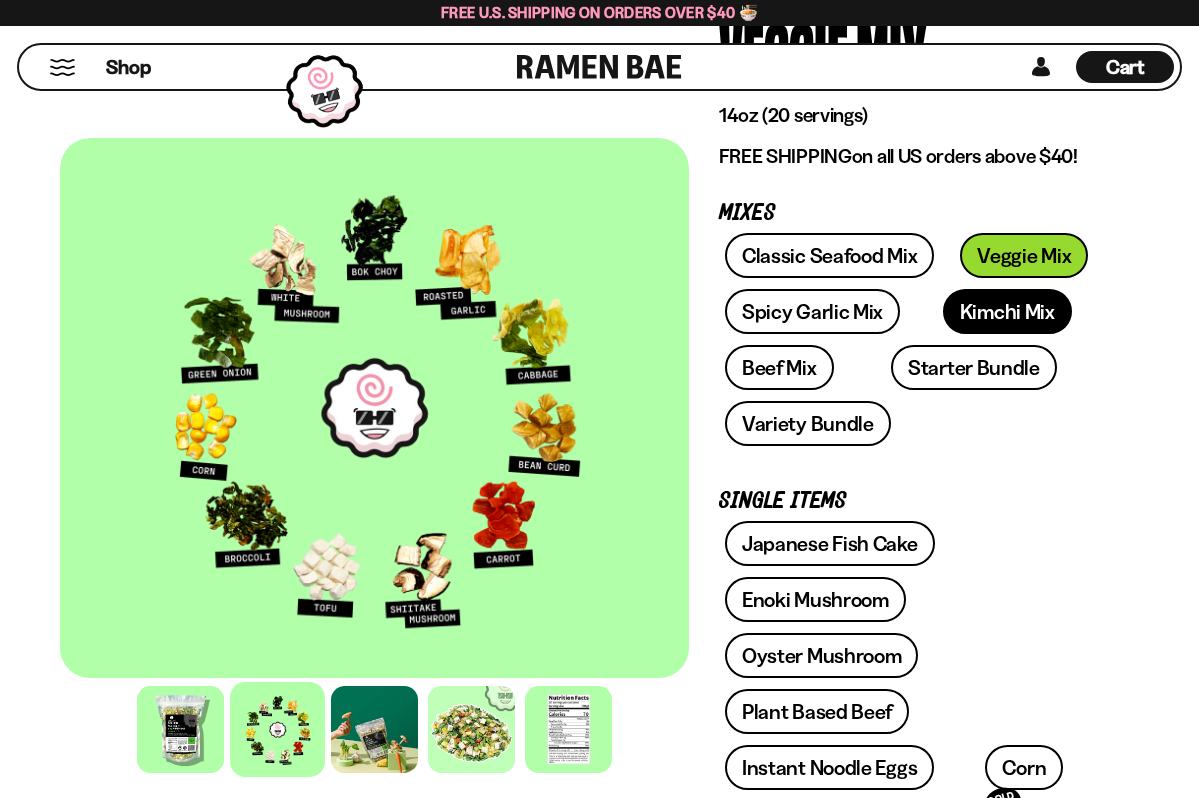 click on "Kimchi Mix" at bounding box center (1007, 311) 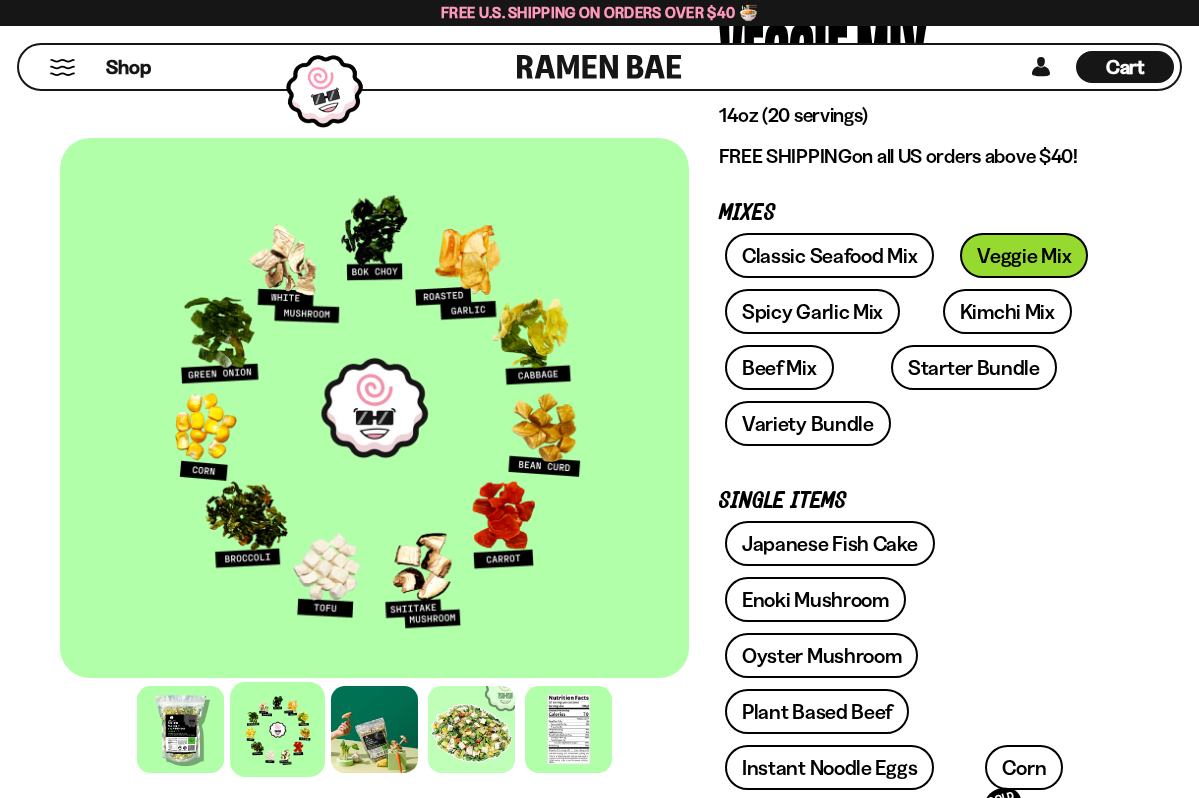 click at bounding box center [374, 408] 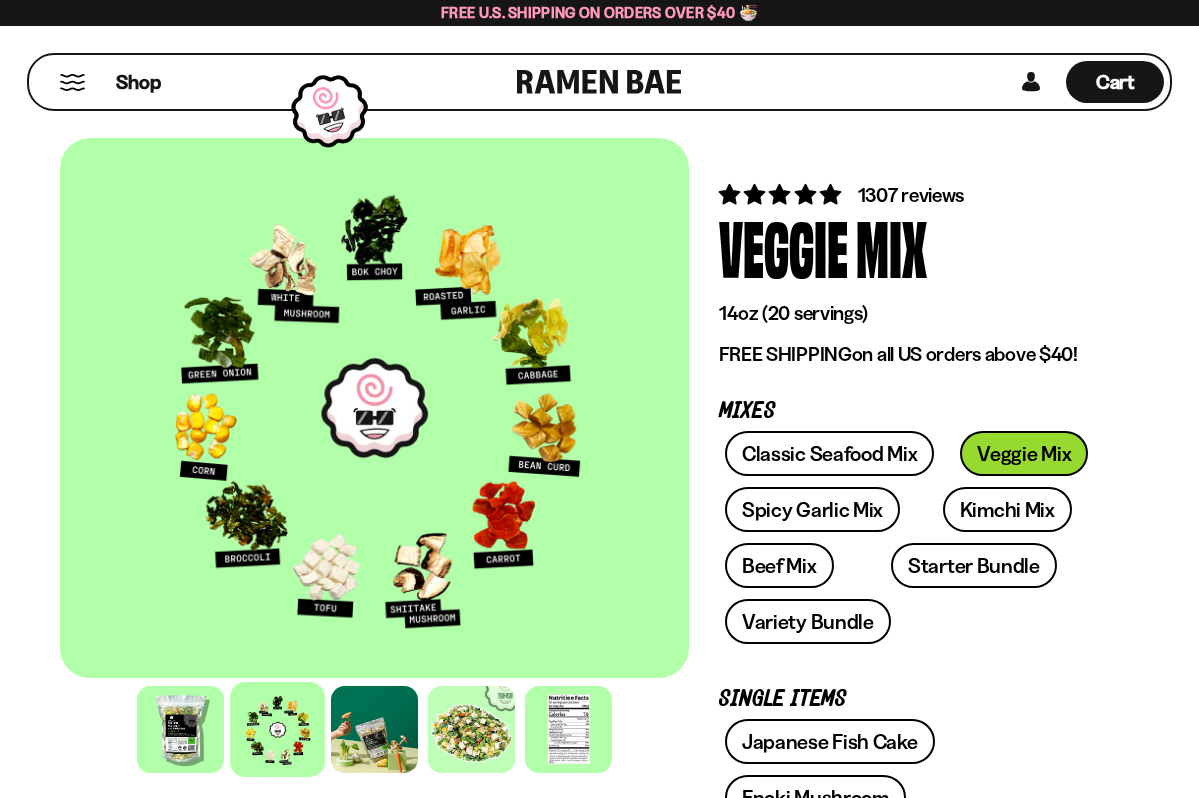 scroll, scrollTop: 0, scrollLeft: 0, axis: both 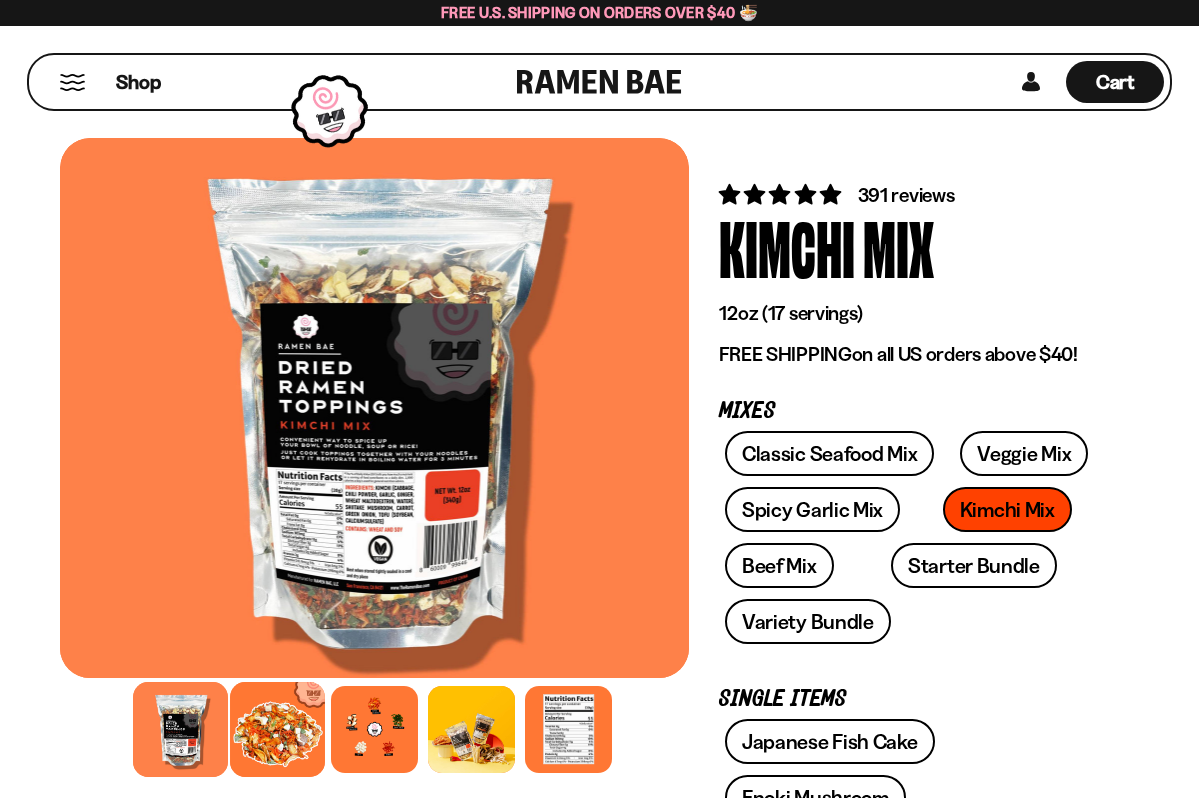 click at bounding box center [277, 729] 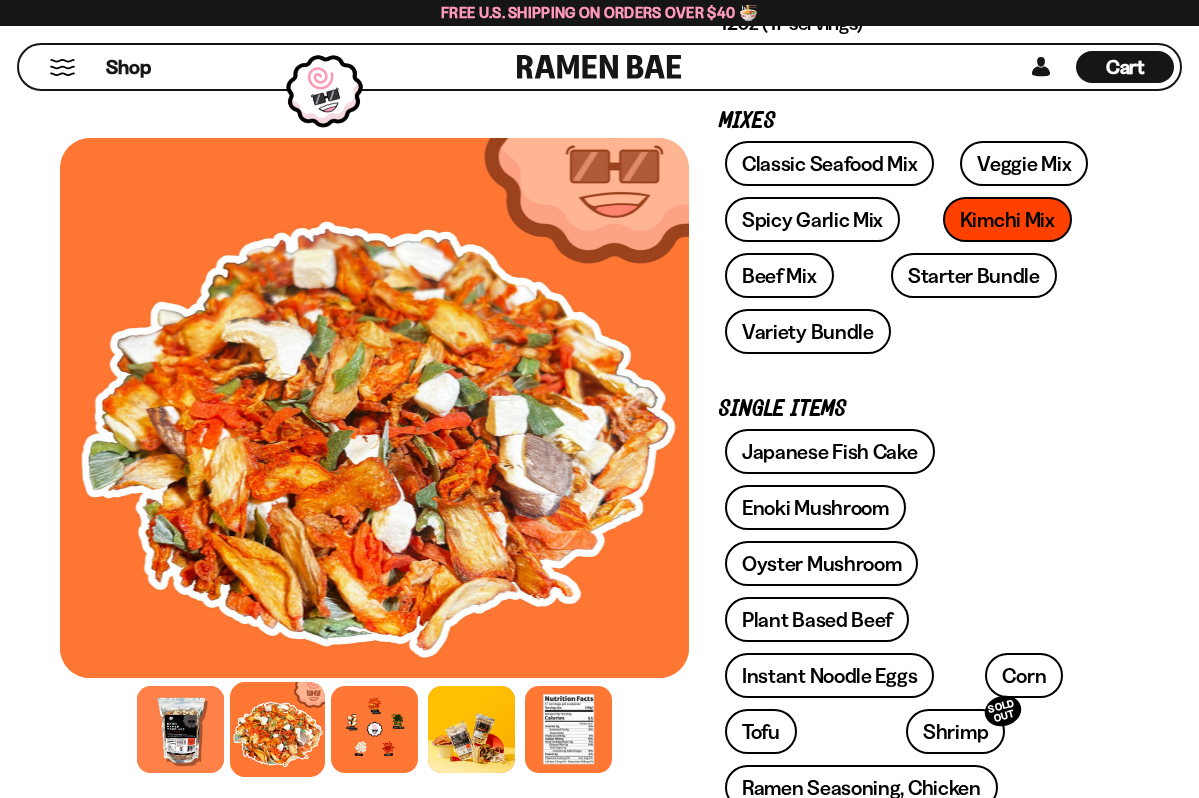 scroll, scrollTop: 295, scrollLeft: 0, axis: vertical 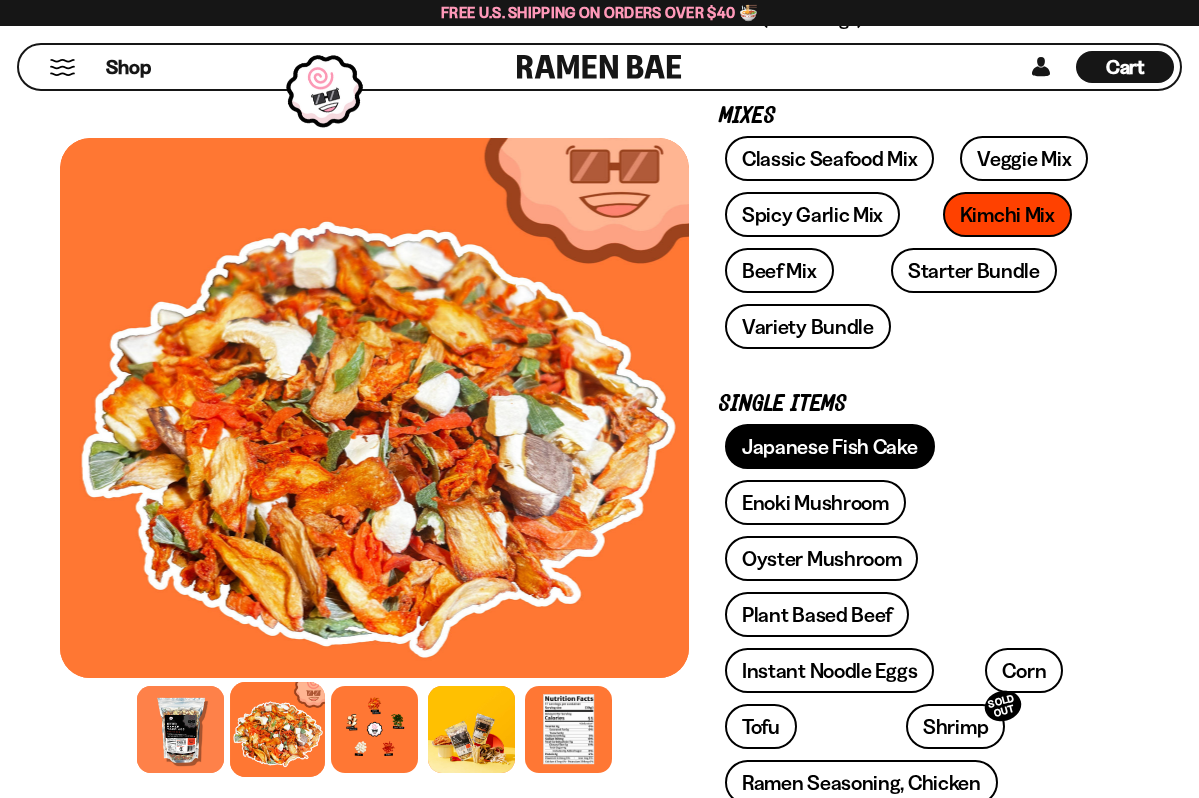 click on "Japanese Fish Cake" at bounding box center [830, 446] 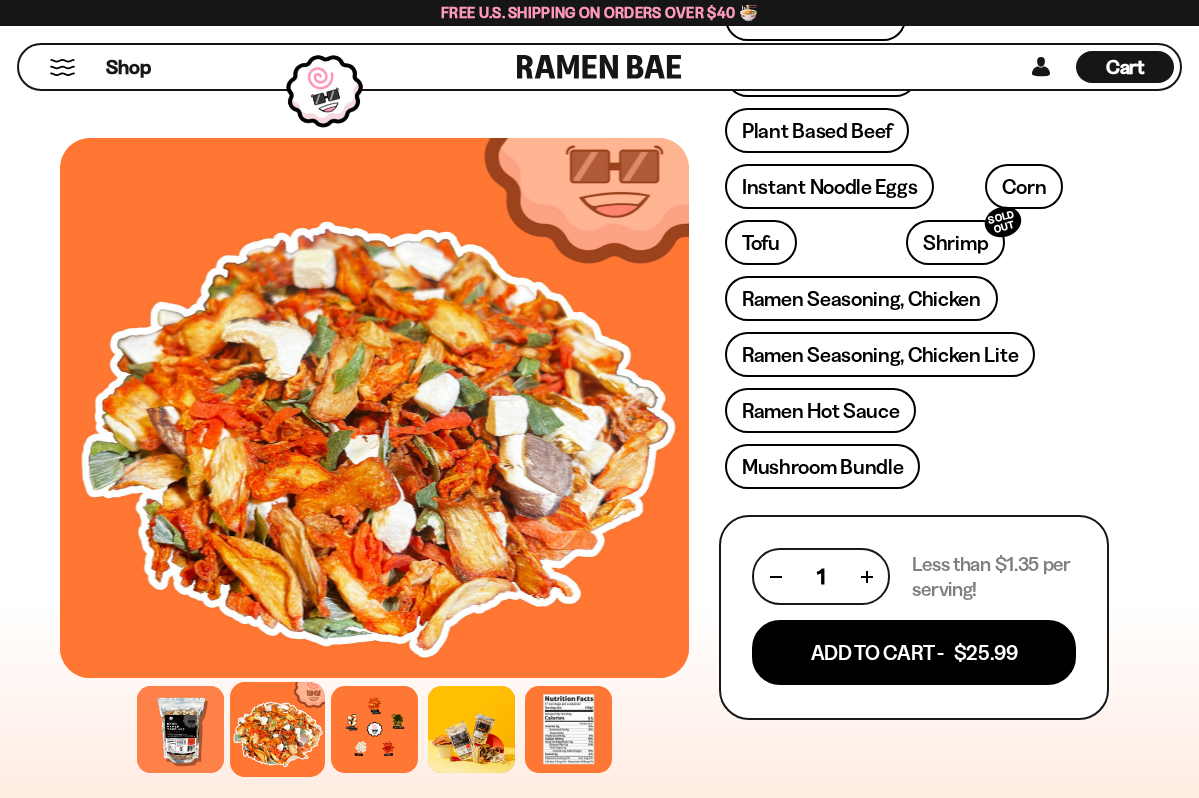 scroll, scrollTop: 413, scrollLeft: 0, axis: vertical 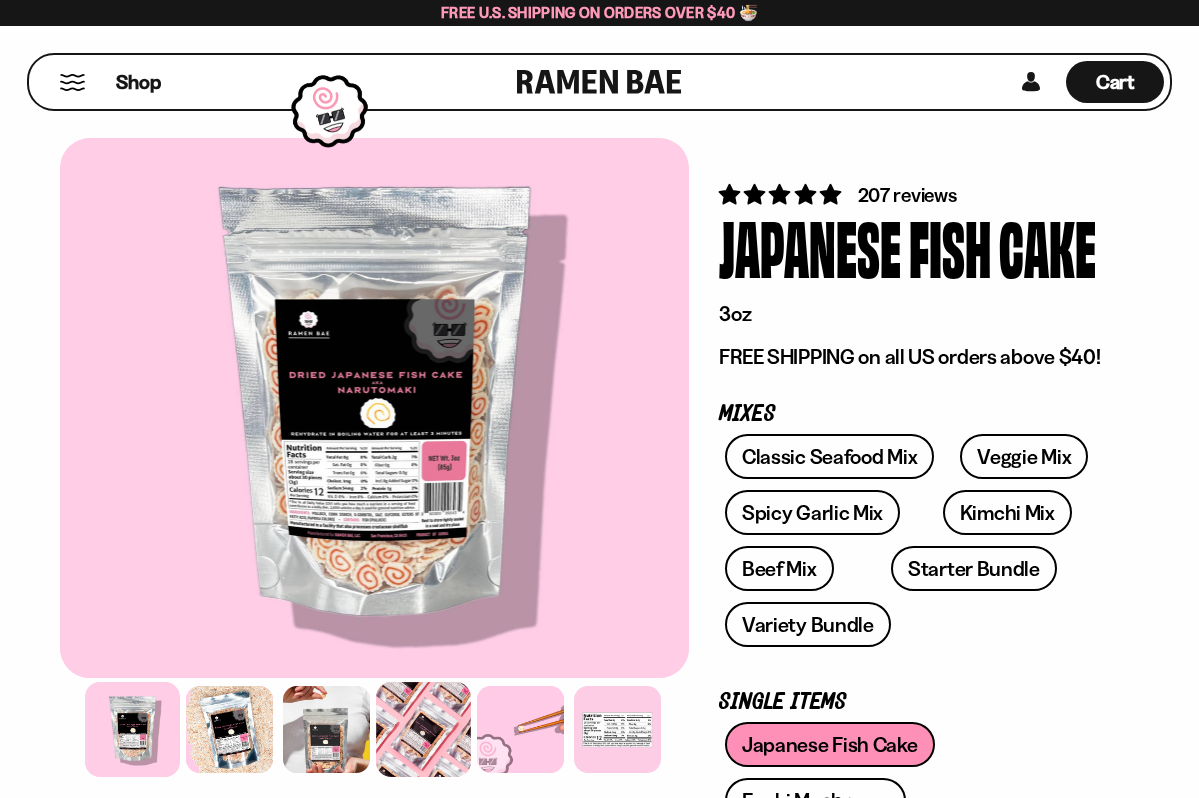 click at bounding box center [423, 729] 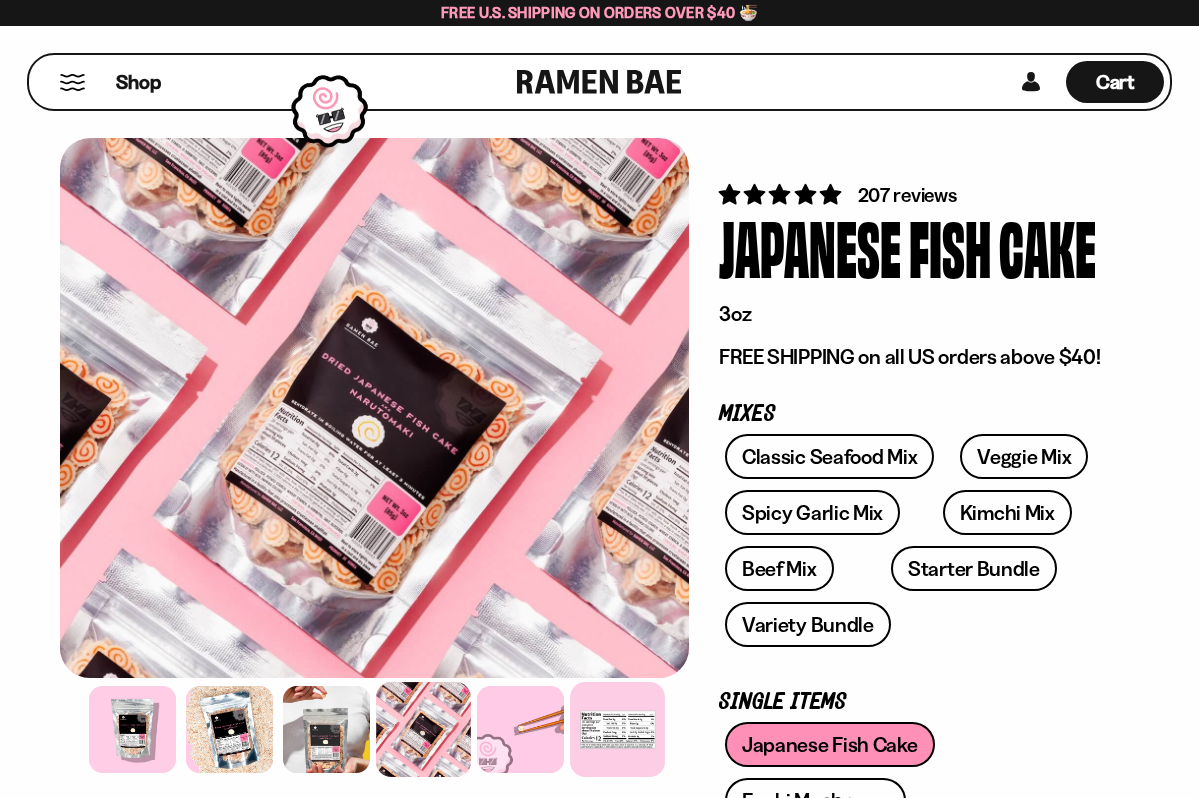 click at bounding box center [617, 729] 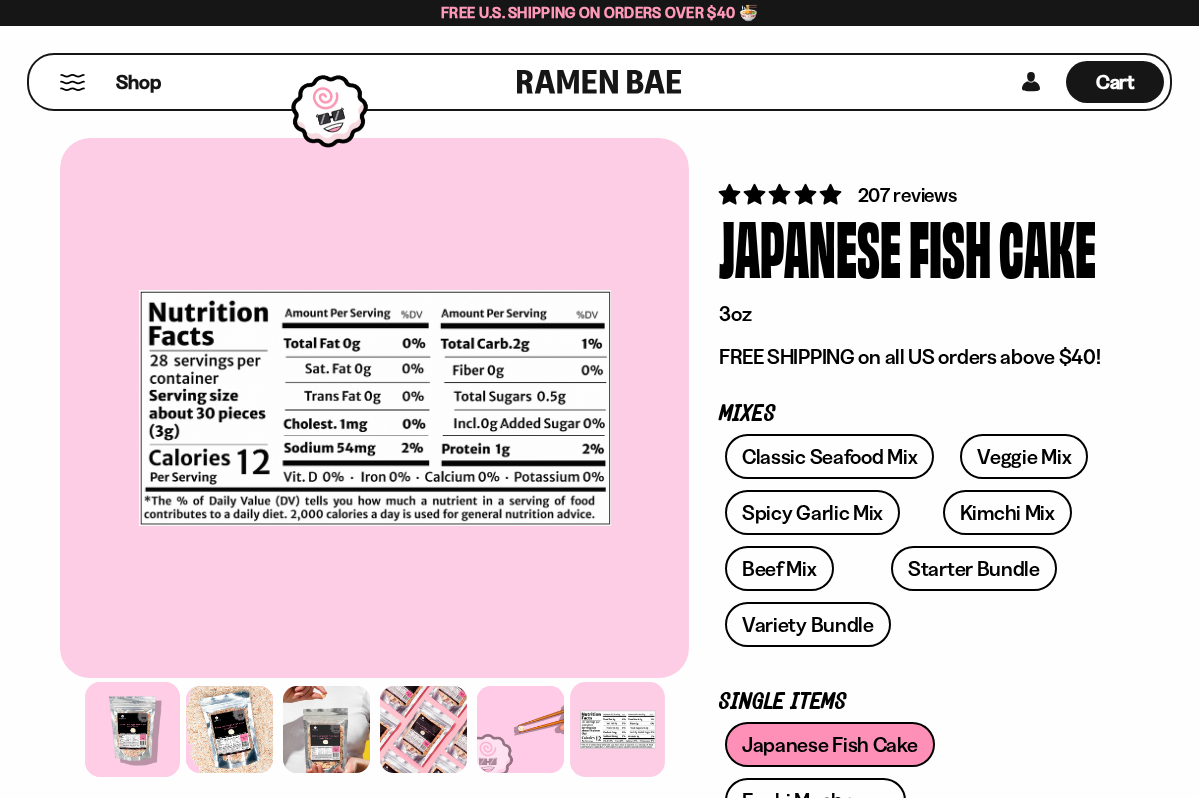 click at bounding box center (132, 729) 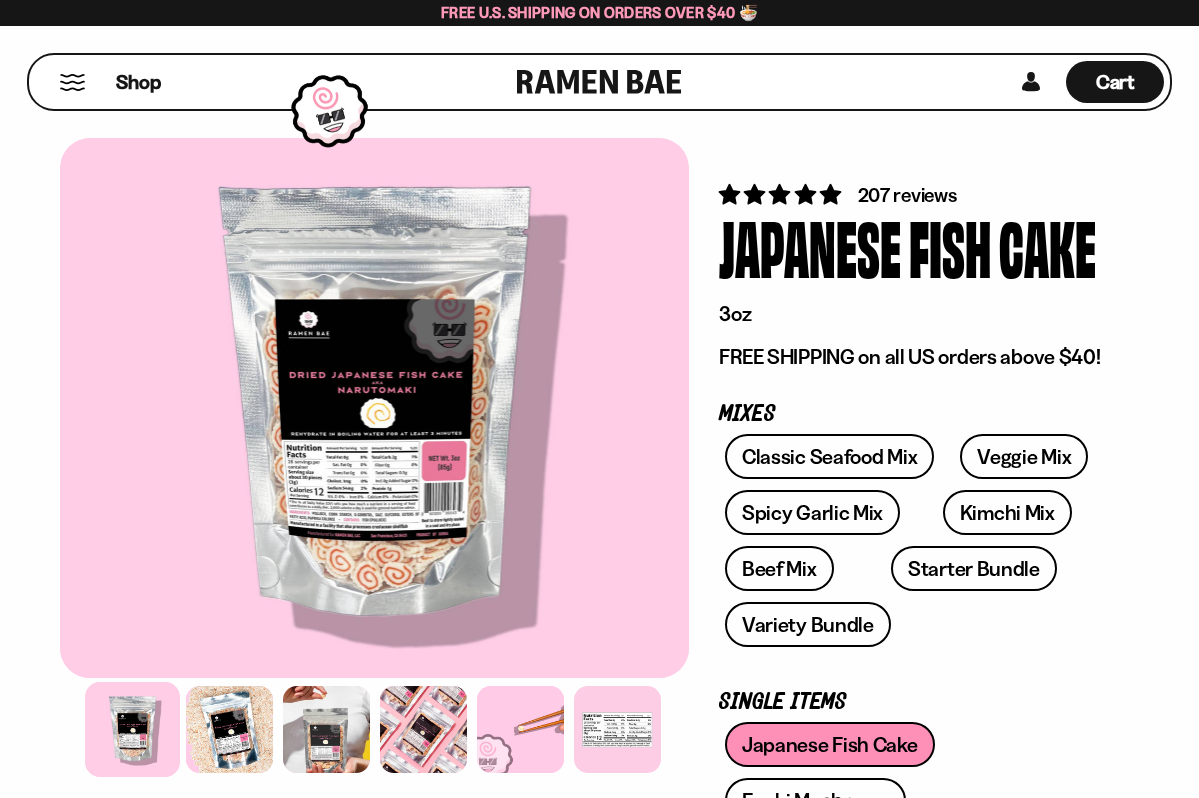 click at bounding box center [374, 408] 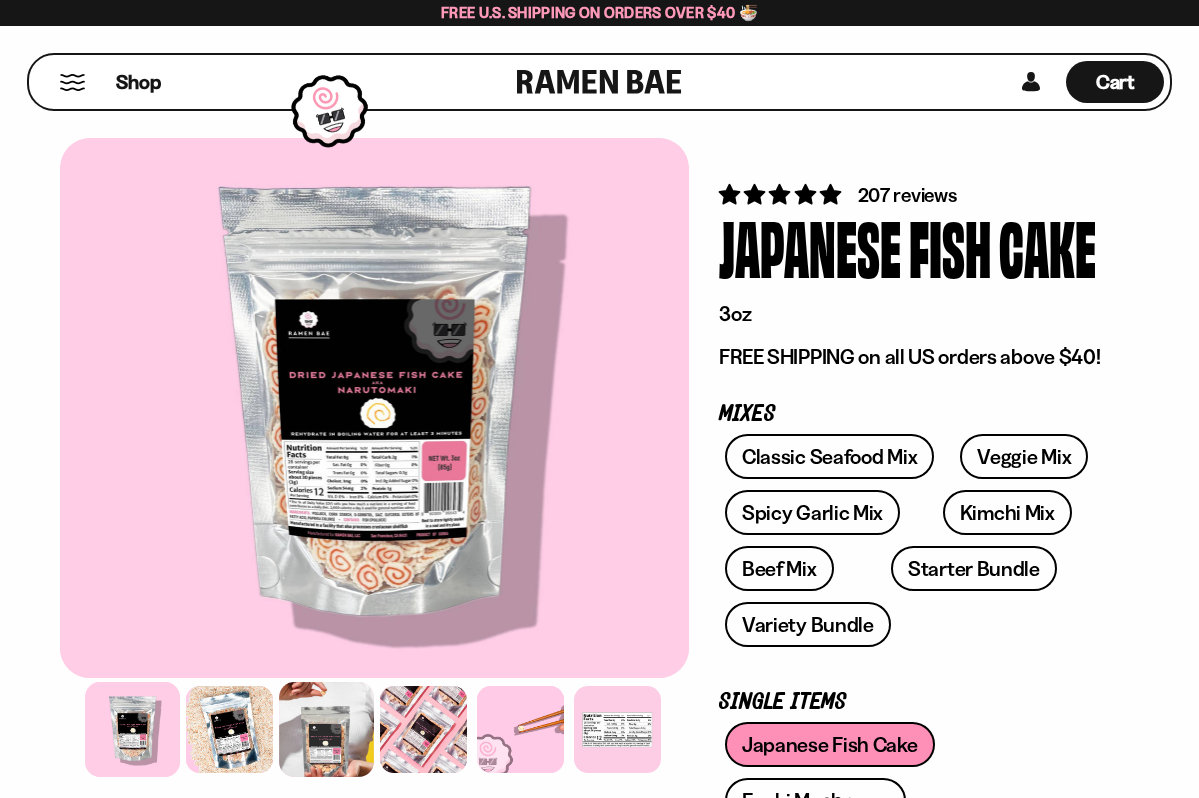 click at bounding box center (326, 729) 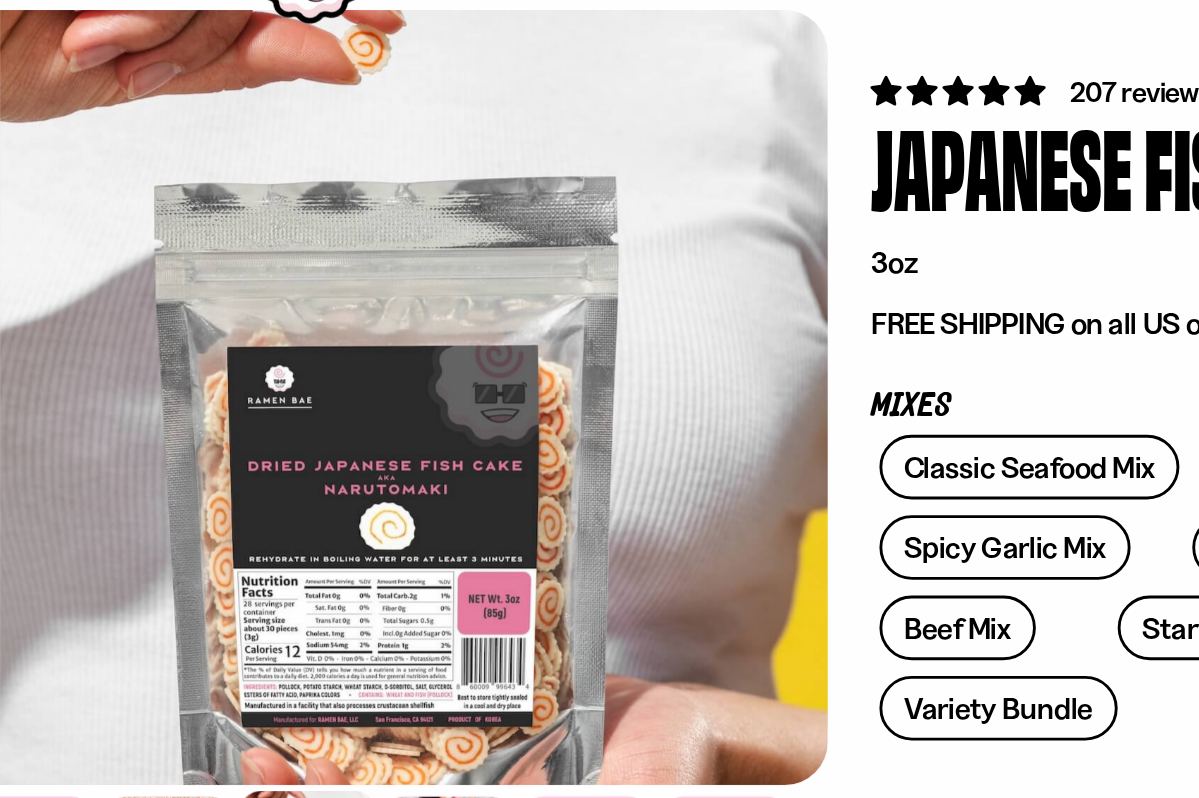 click at bounding box center [388, 408] 